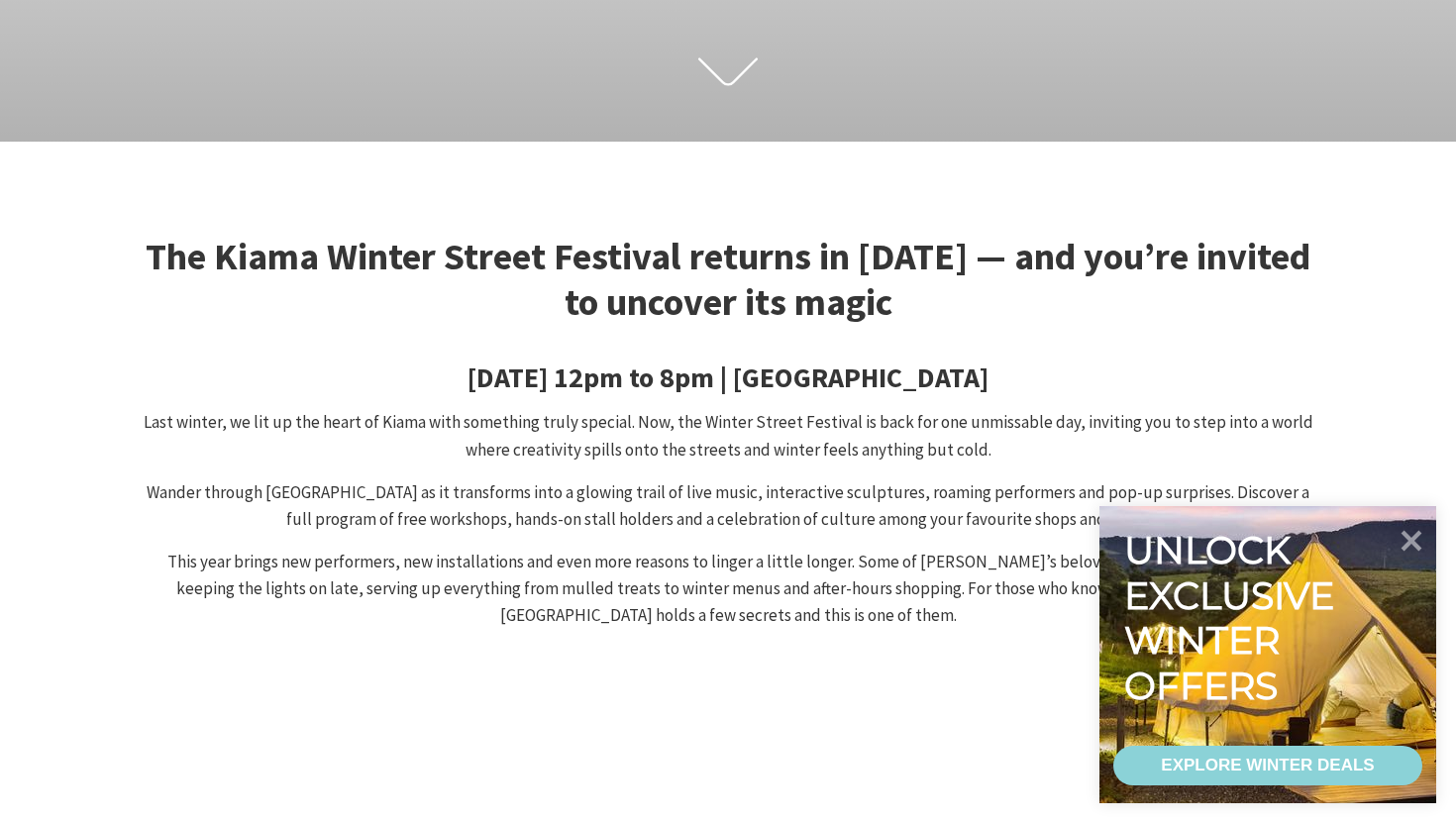 scroll, scrollTop: 610, scrollLeft: 0, axis: vertical 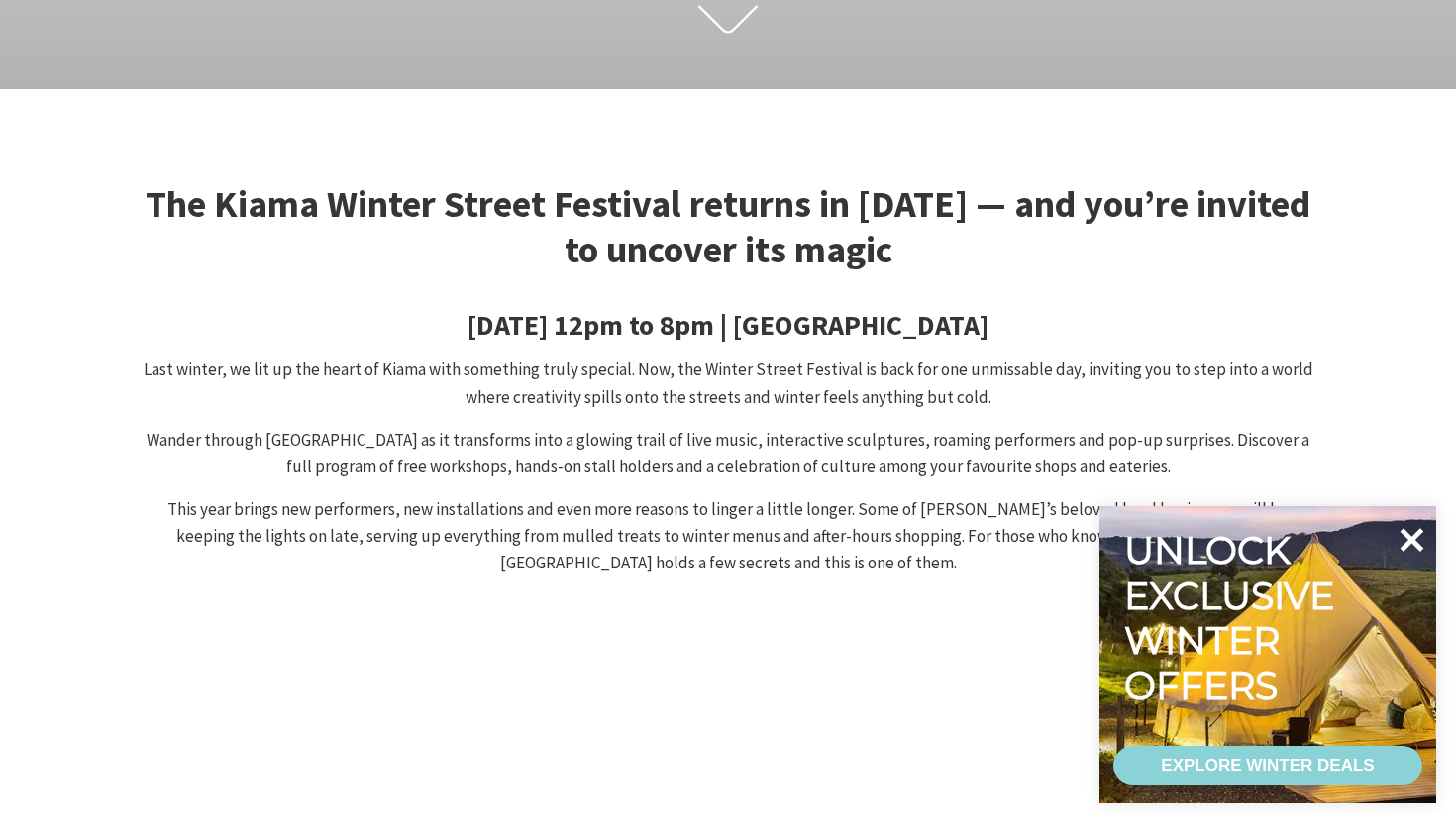 click 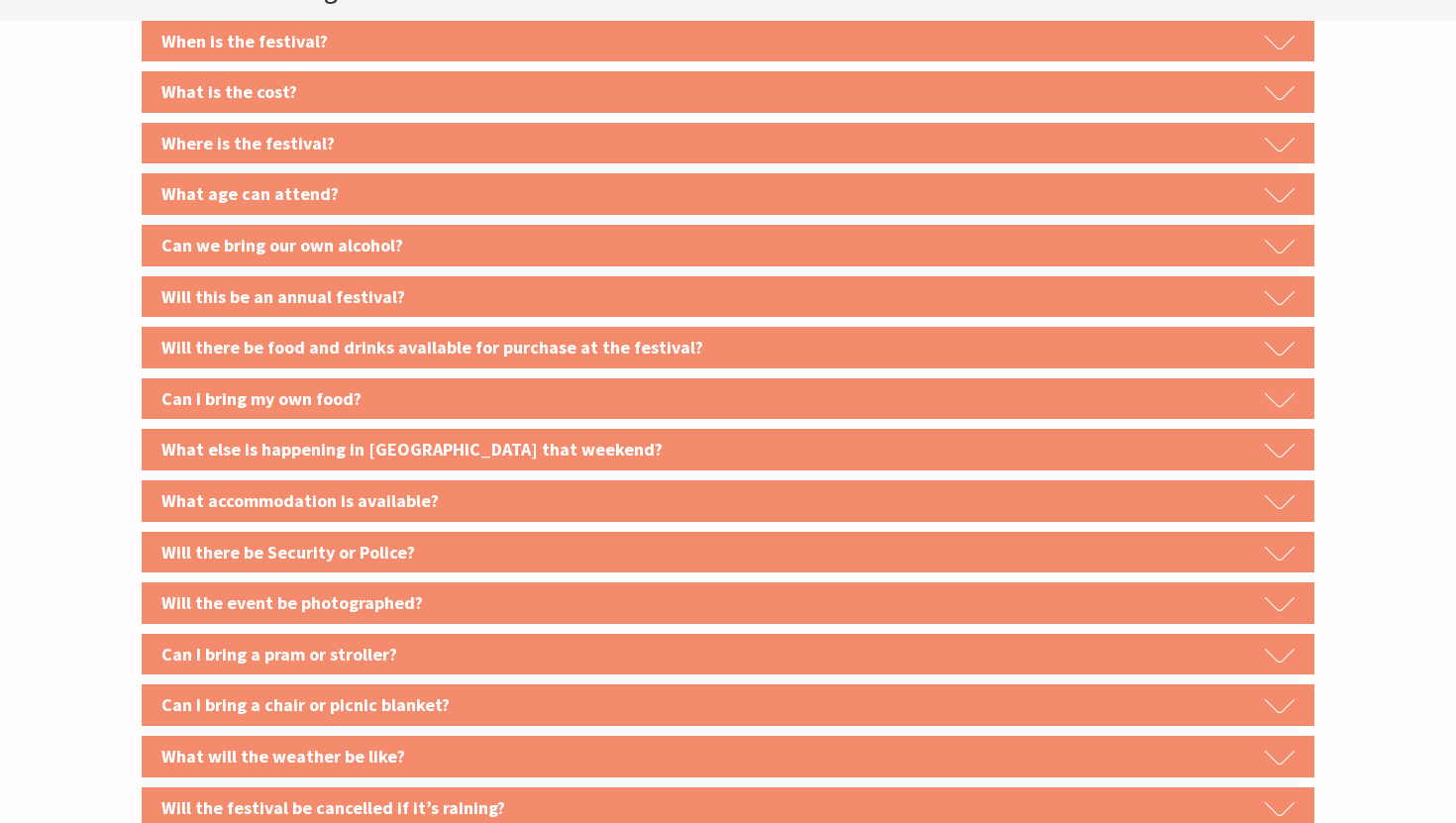 scroll, scrollTop: 2604, scrollLeft: 0, axis: vertical 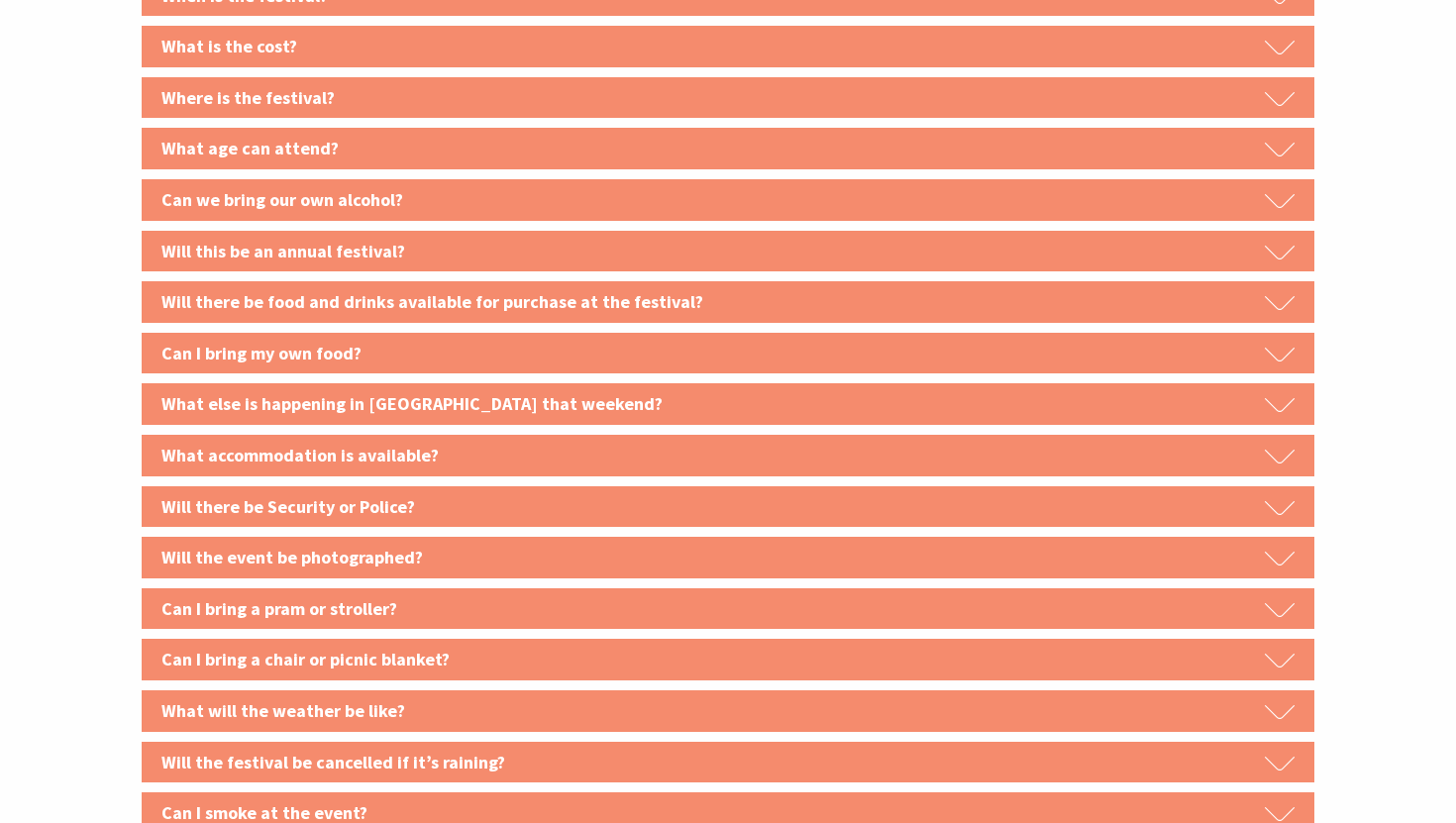 click on "What age can attend?" at bounding box center [728, 149] 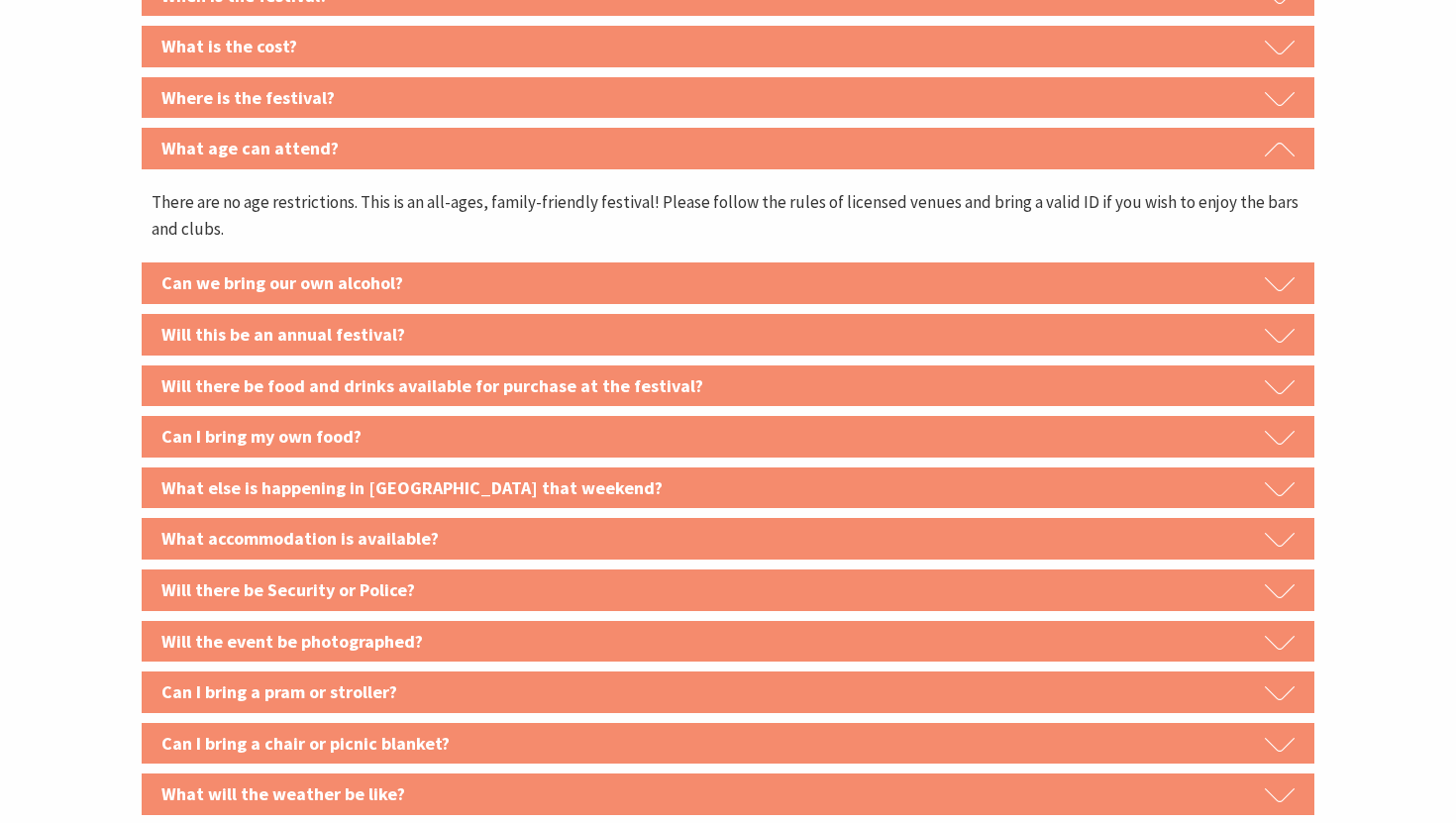 click on "What age can attend?" at bounding box center [728, 149] 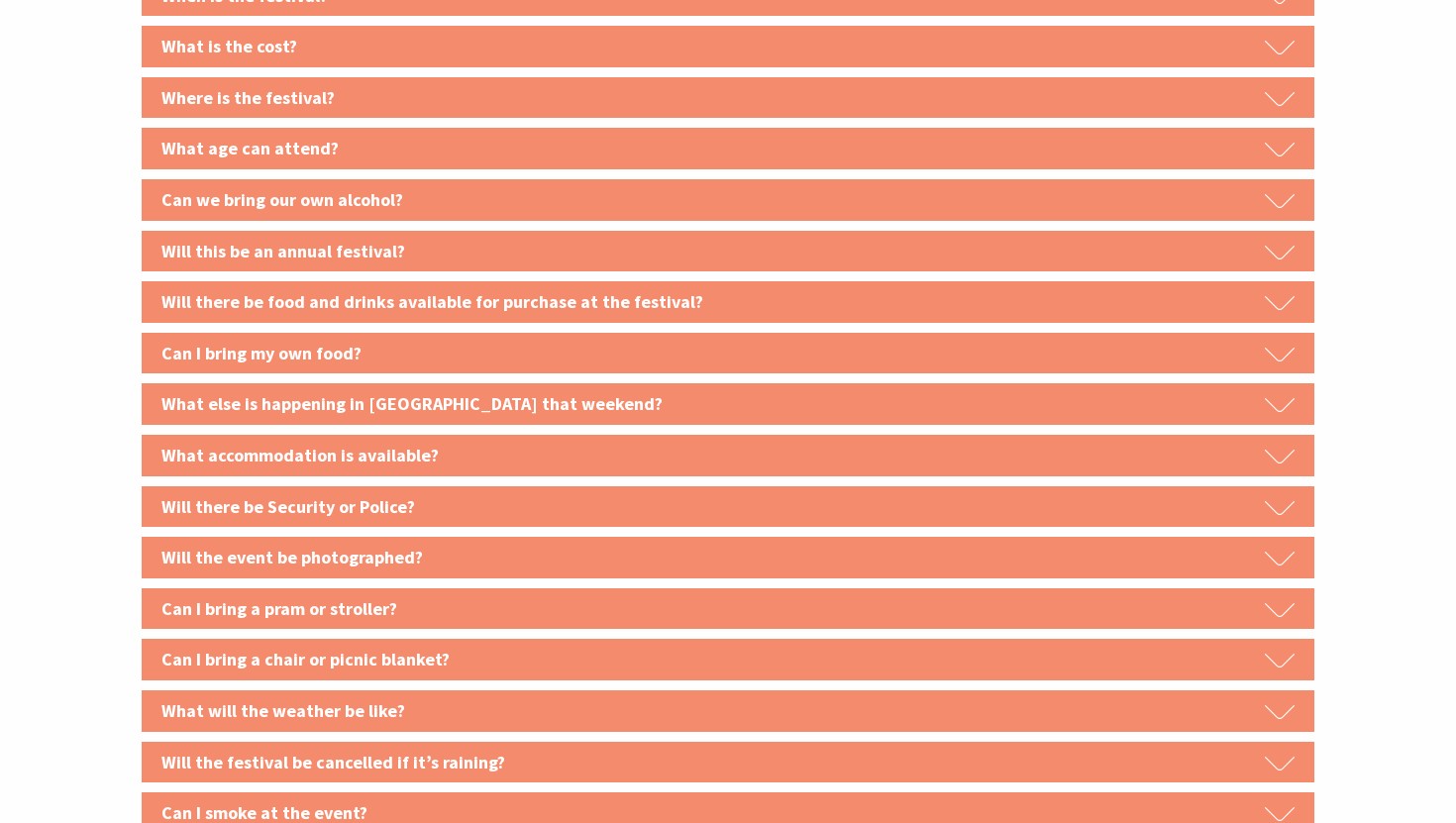 click on "Will there be food and drinks available for purchase at the festival?" at bounding box center (728, 302) 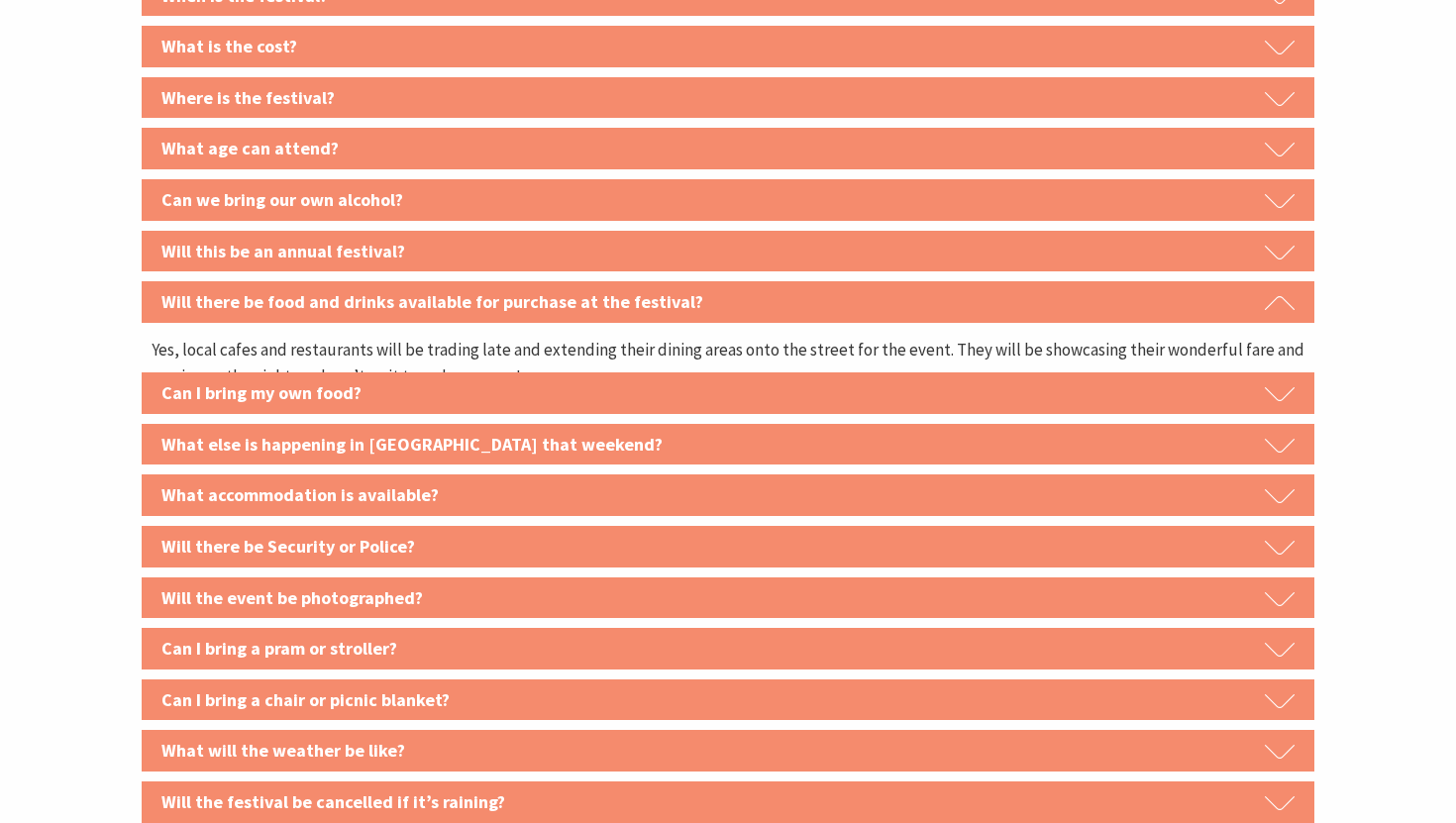 click on "Will there be food and drinks available for purchase at the festival?" at bounding box center [728, 302] 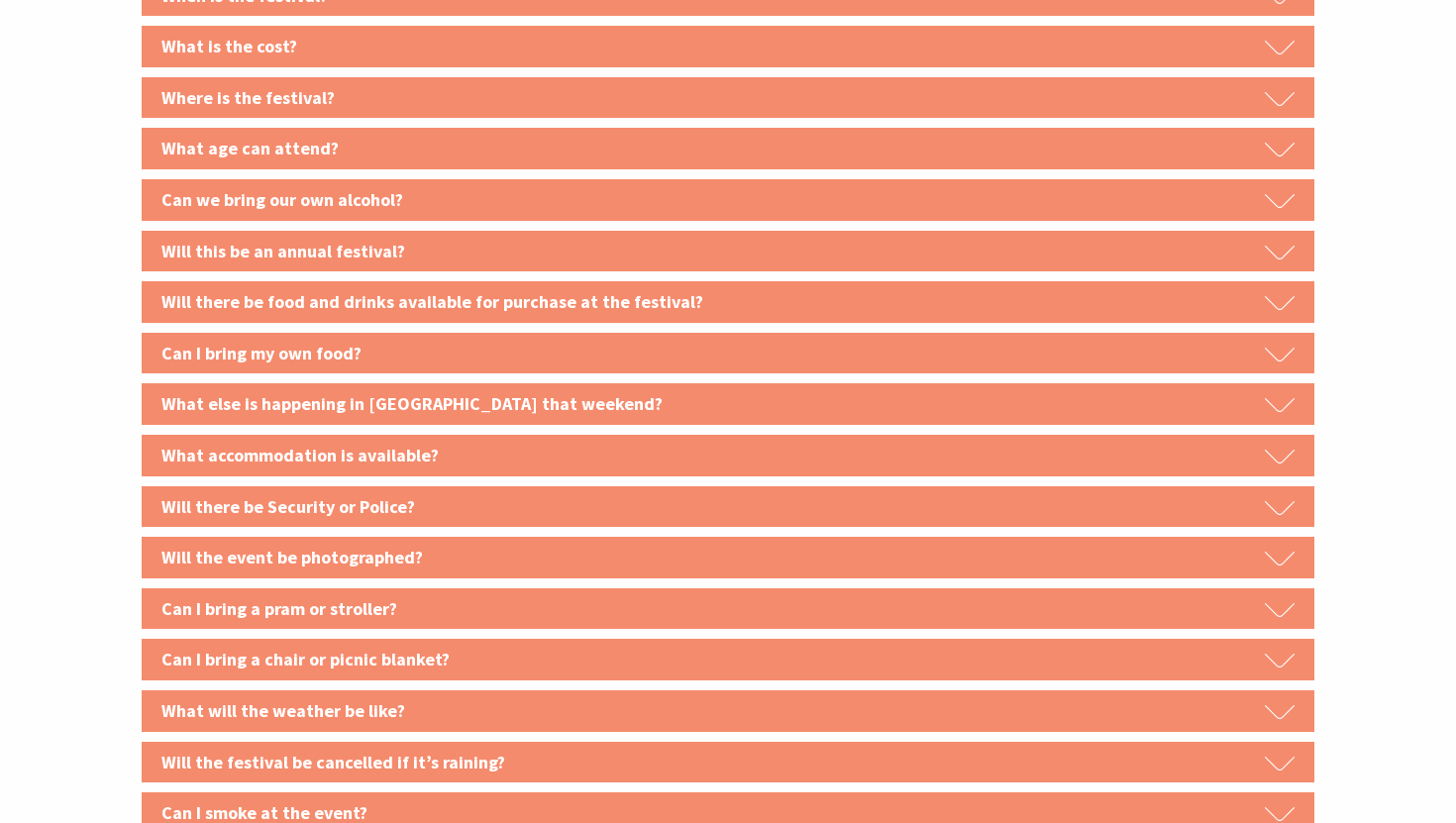 click on "Will there be food and drinks available for purchase at the festival?" at bounding box center [728, 302] 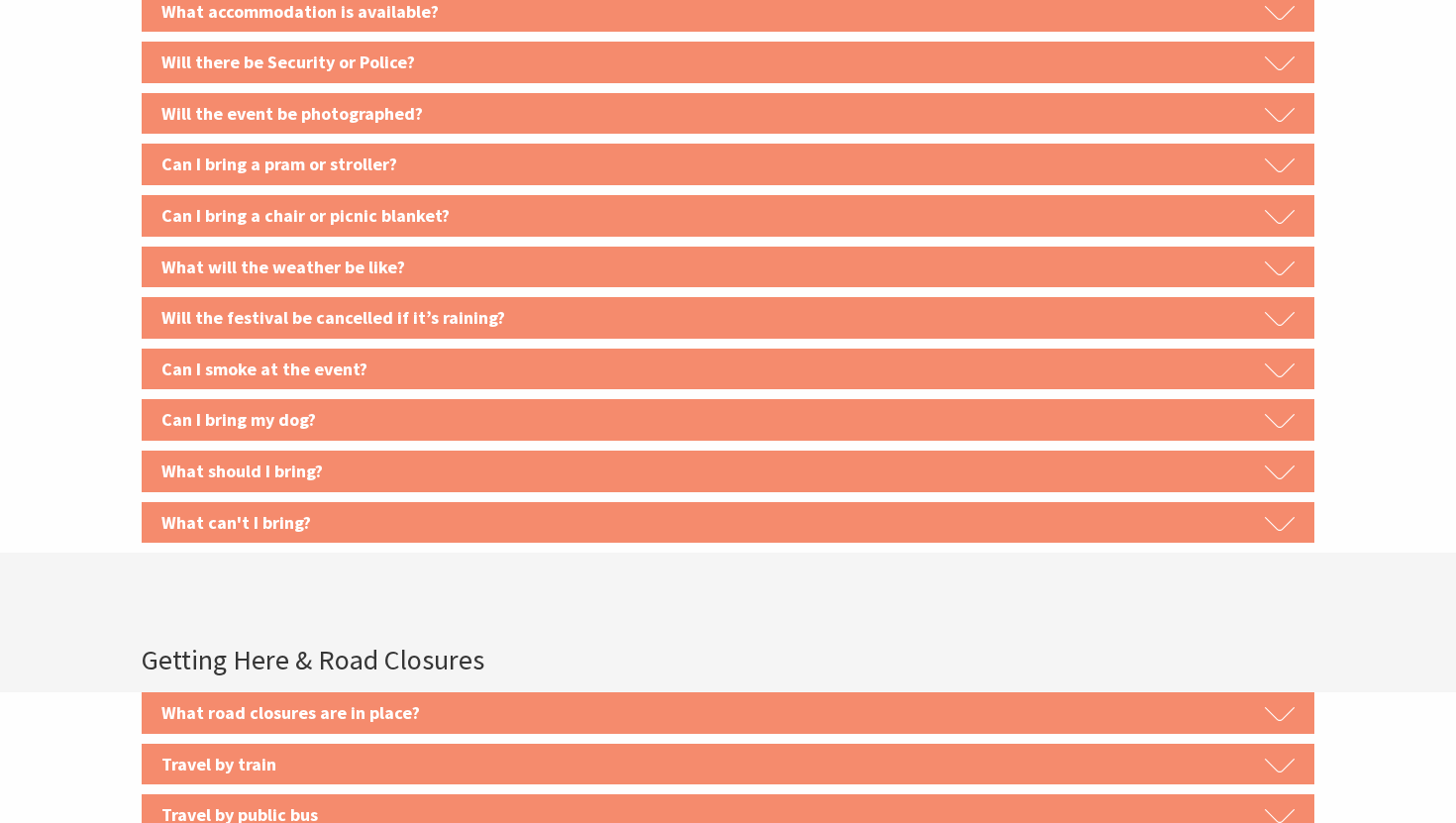 scroll, scrollTop: 3185, scrollLeft: 0, axis: vertical 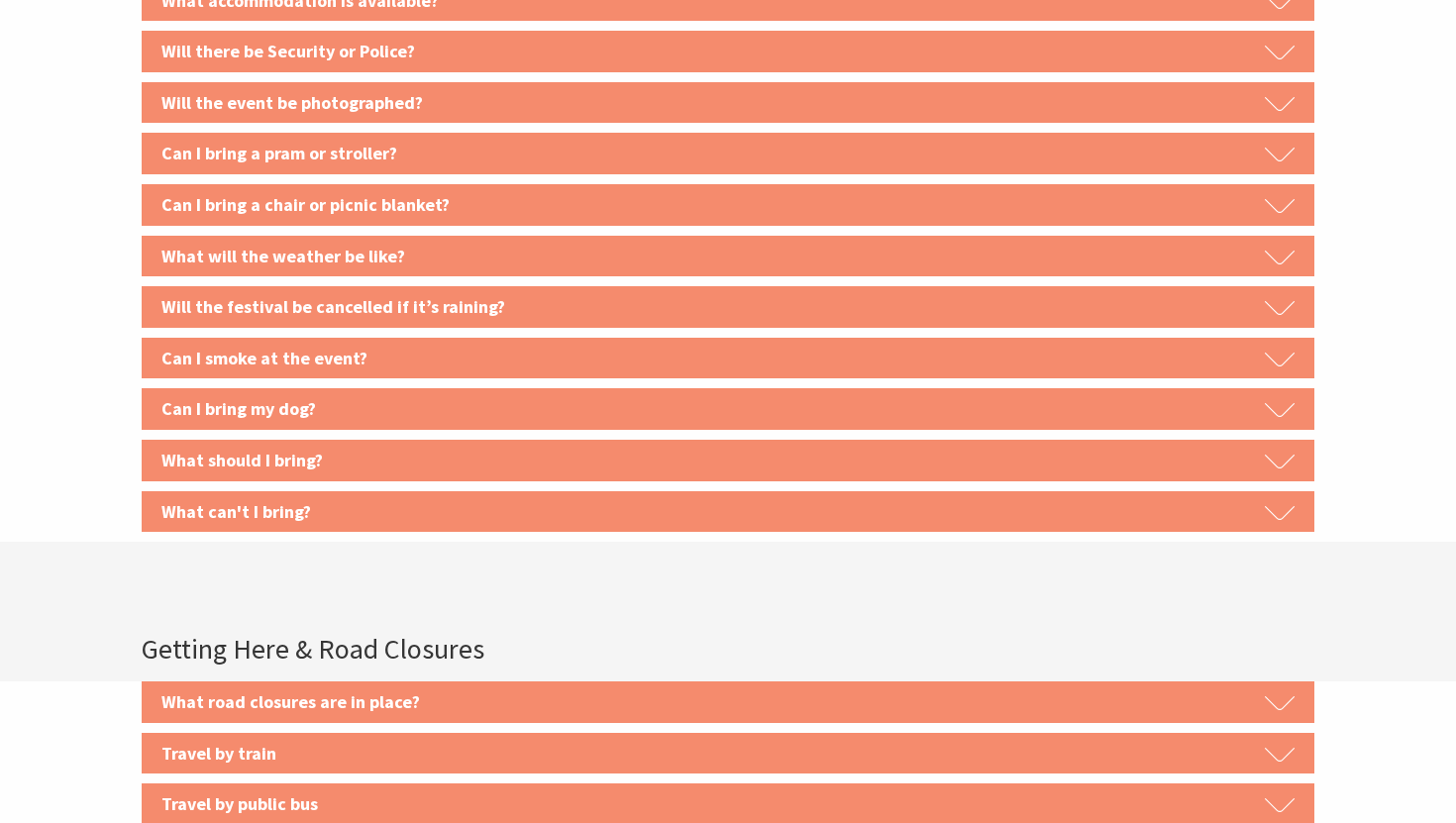 click on "What can't I bring?" at bounding box center [728, 512] 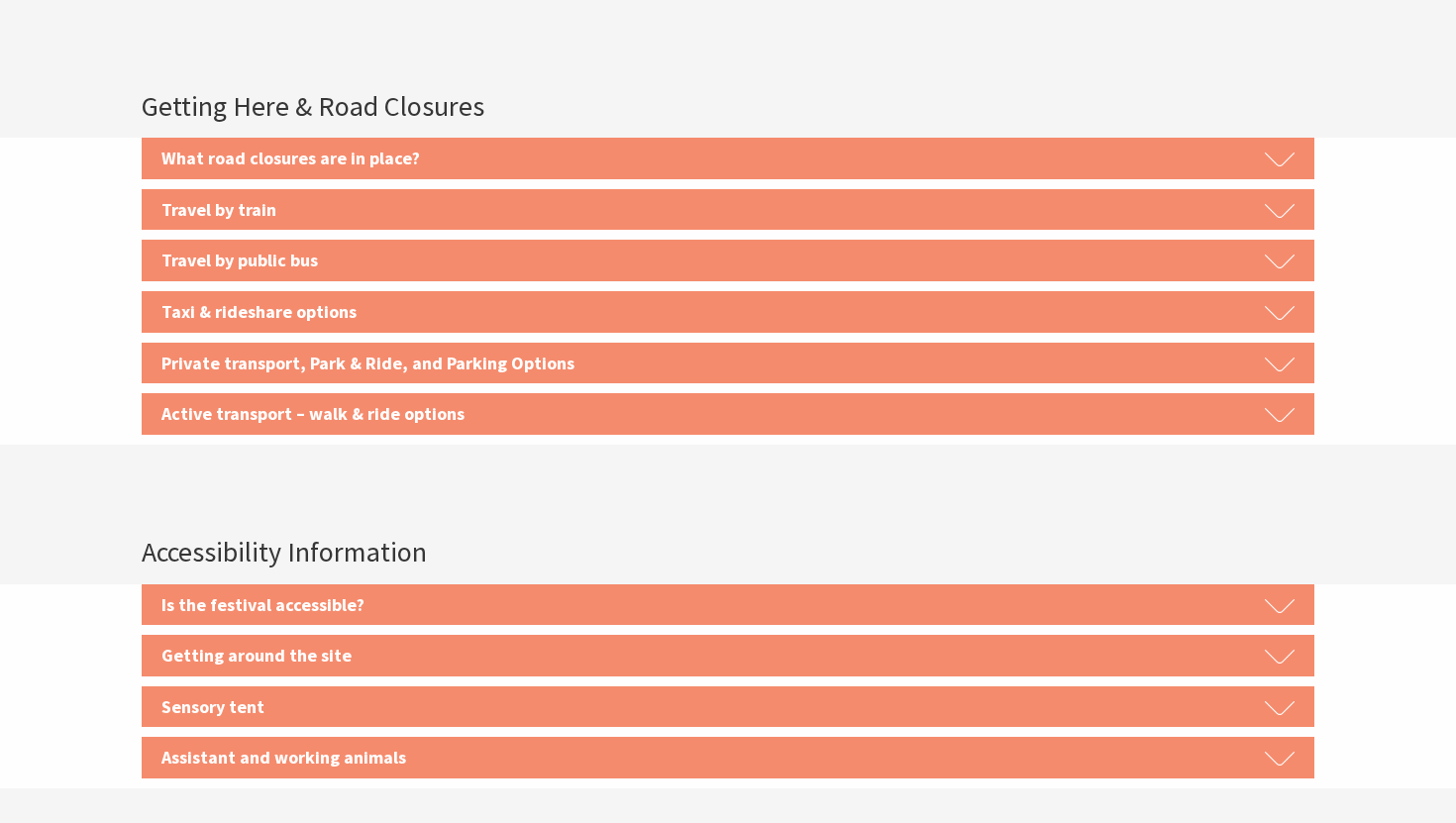 scroll, scrollTop: 4260, scrollLeft: 0, axis: vertical 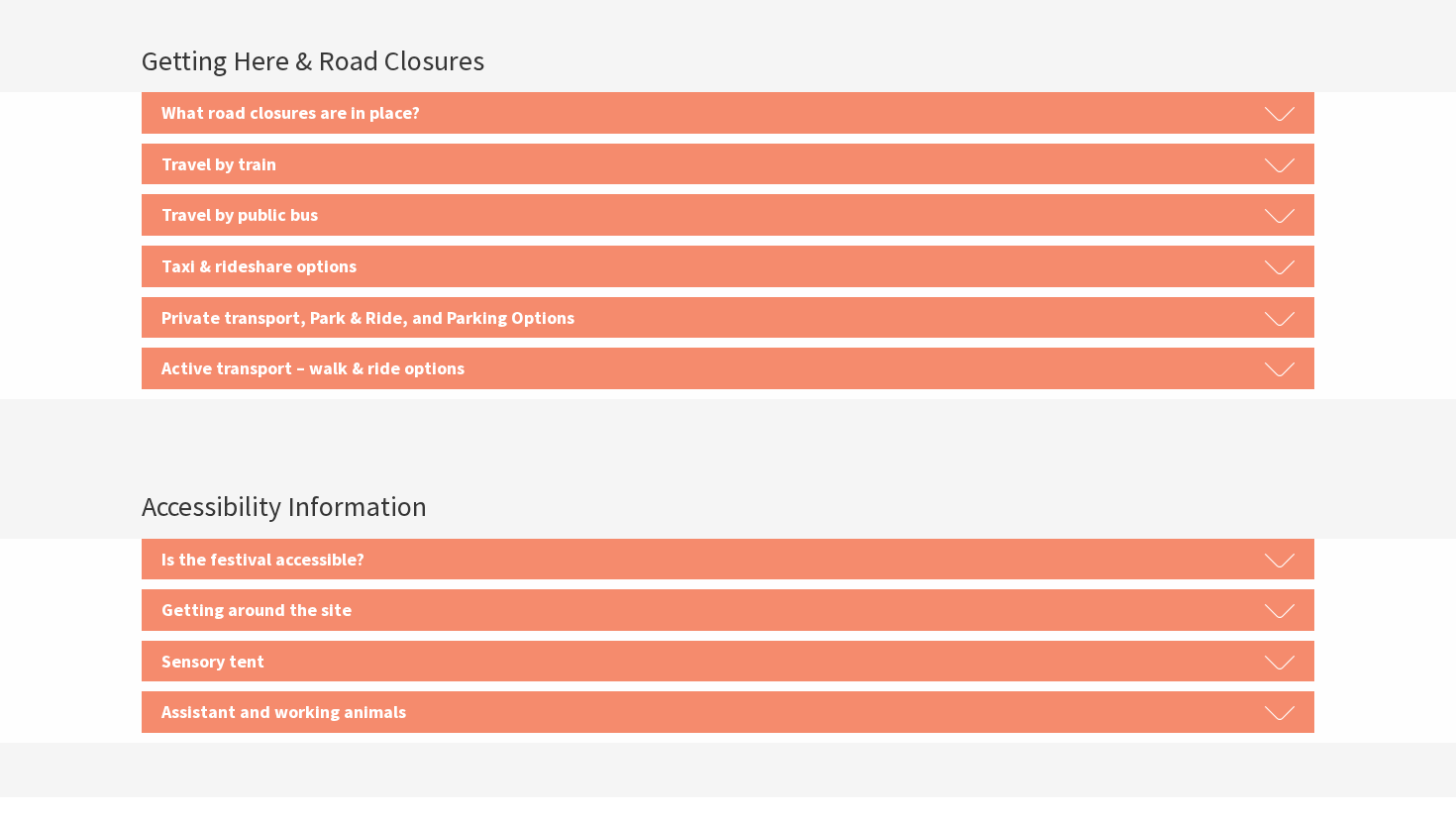 click on "Is the festival accessible?
Kiama Municipal Council and Destination Kiama actively welcome people with accessibility needs.
If you require assistance with accessibility when attending the festival, please feel free to complete this  form , and our events lead will be in touch in due course.
We have dedicated areas for accessible parking and pickup/drop-off. You will require a valid NSW-accessible car pass to use these facilities.
Getting around the site" at bounding box center [728, 636] 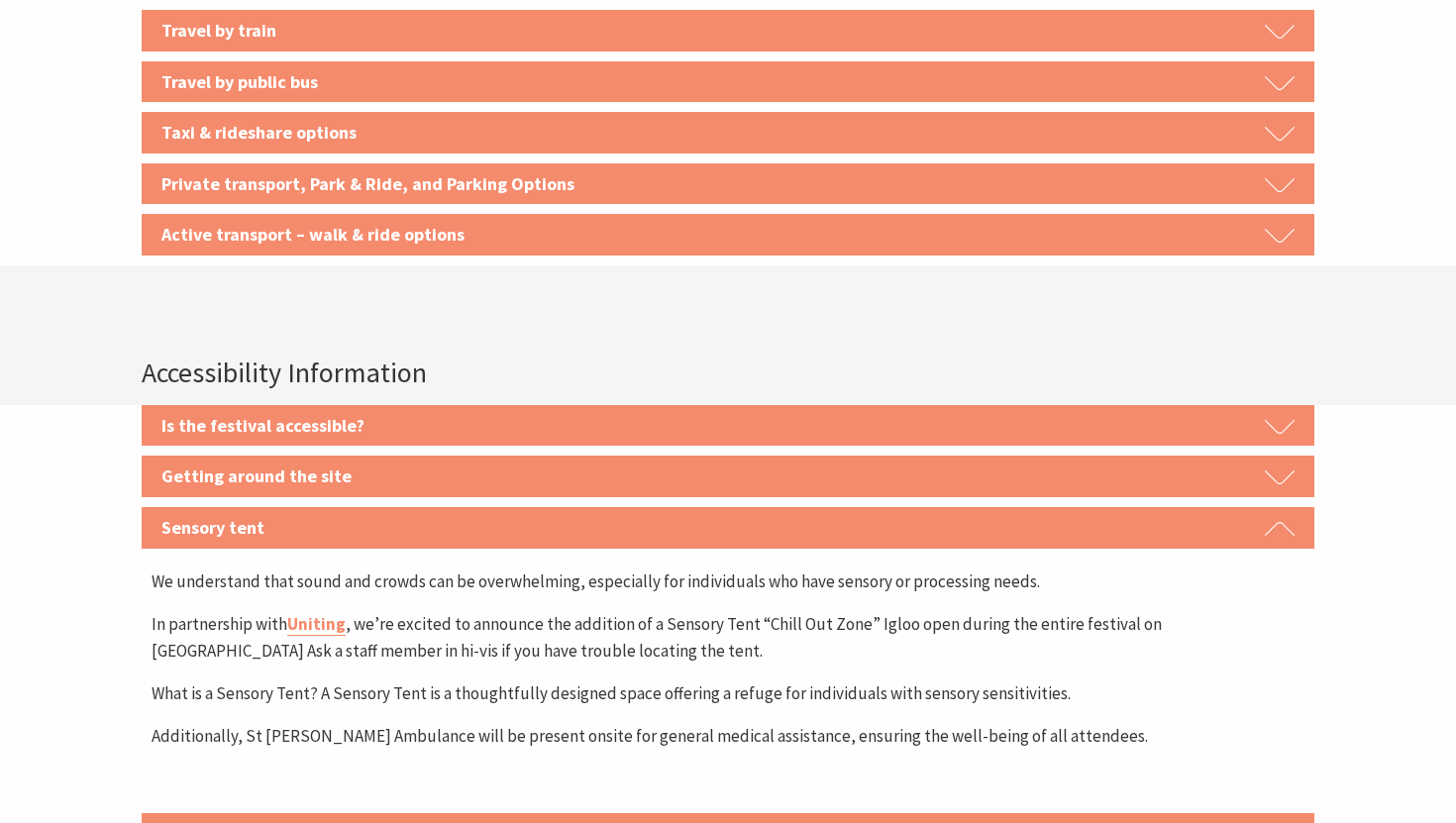 scroll, scrollTop: 3780, scrollLeft: 0, axis: vertical 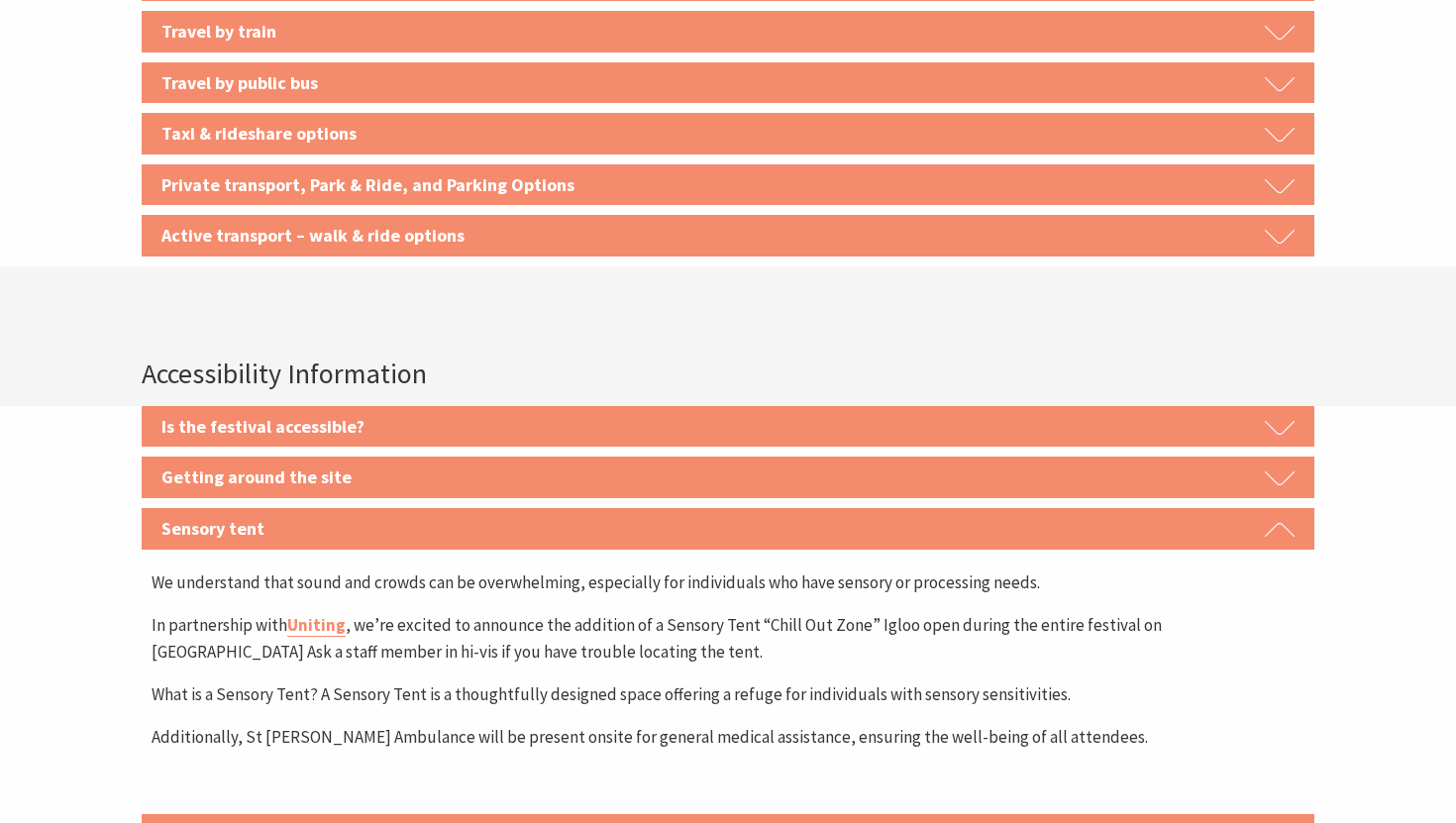 click on "Sensory tent" at bounding box center (728, 529) 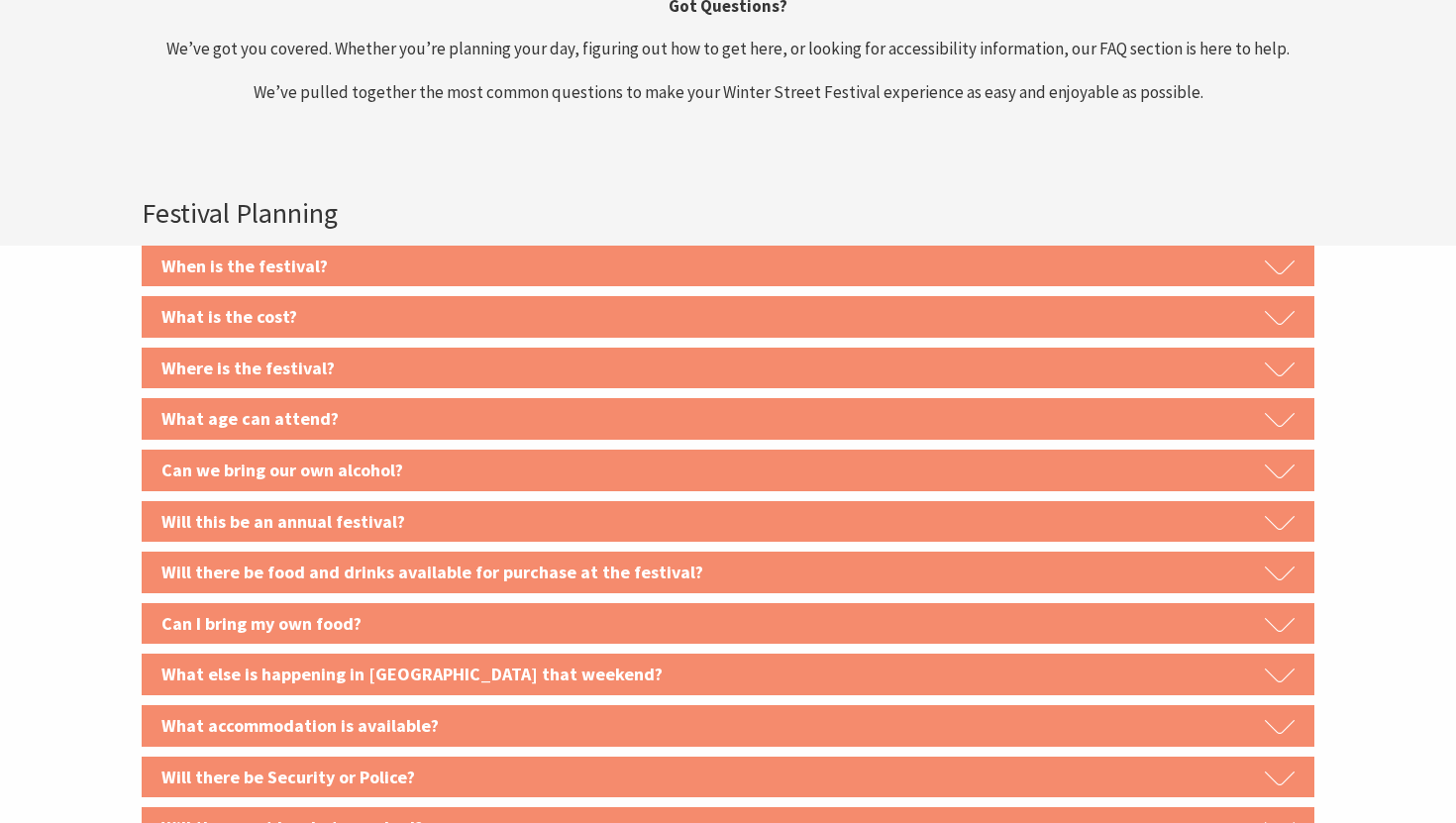 scroll, scrollTop: 2334, scrollLeft: 0, axis: vertical 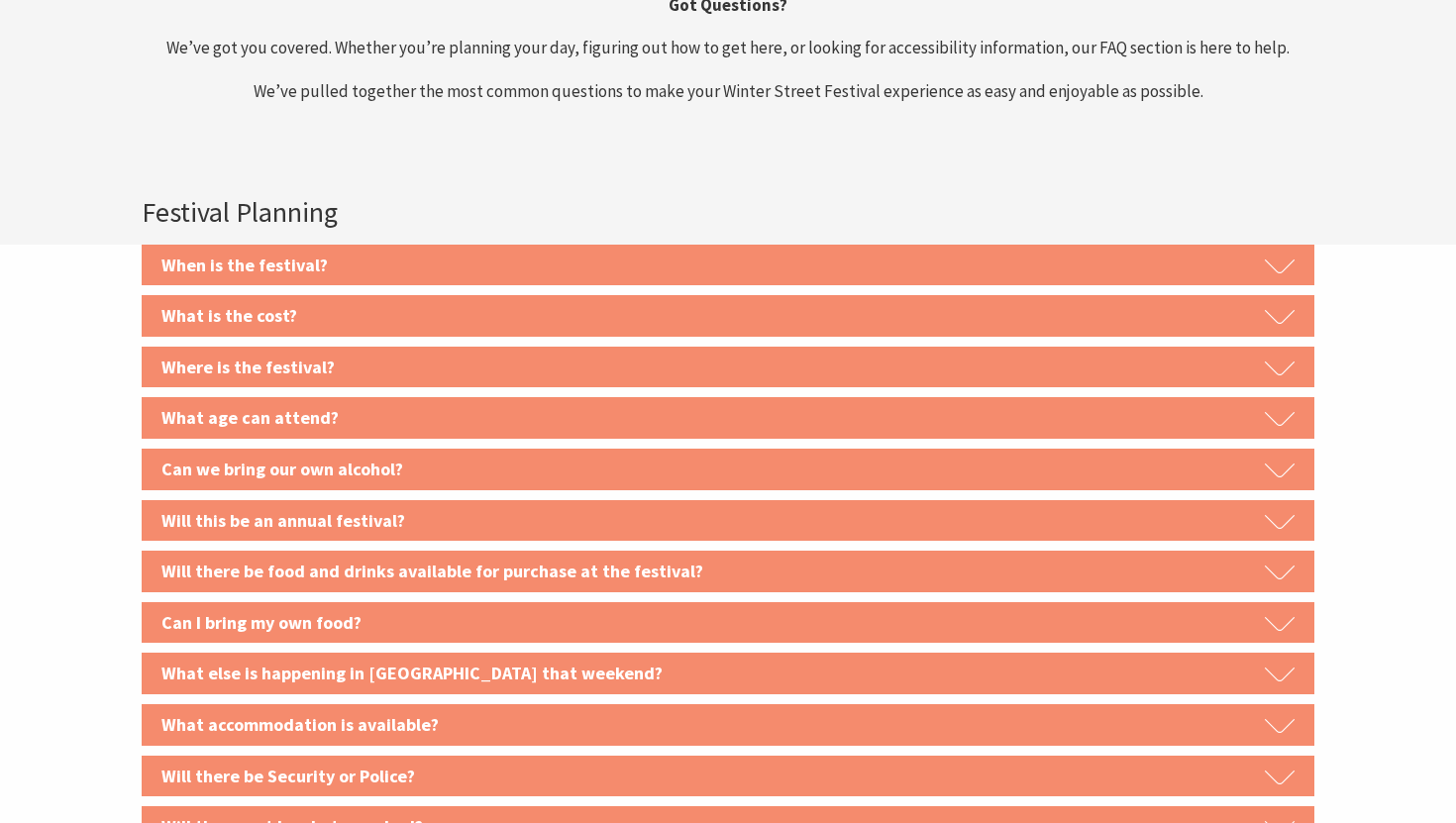 click on "Can we bring our own alcohol?" at bounding box center (728, 469) 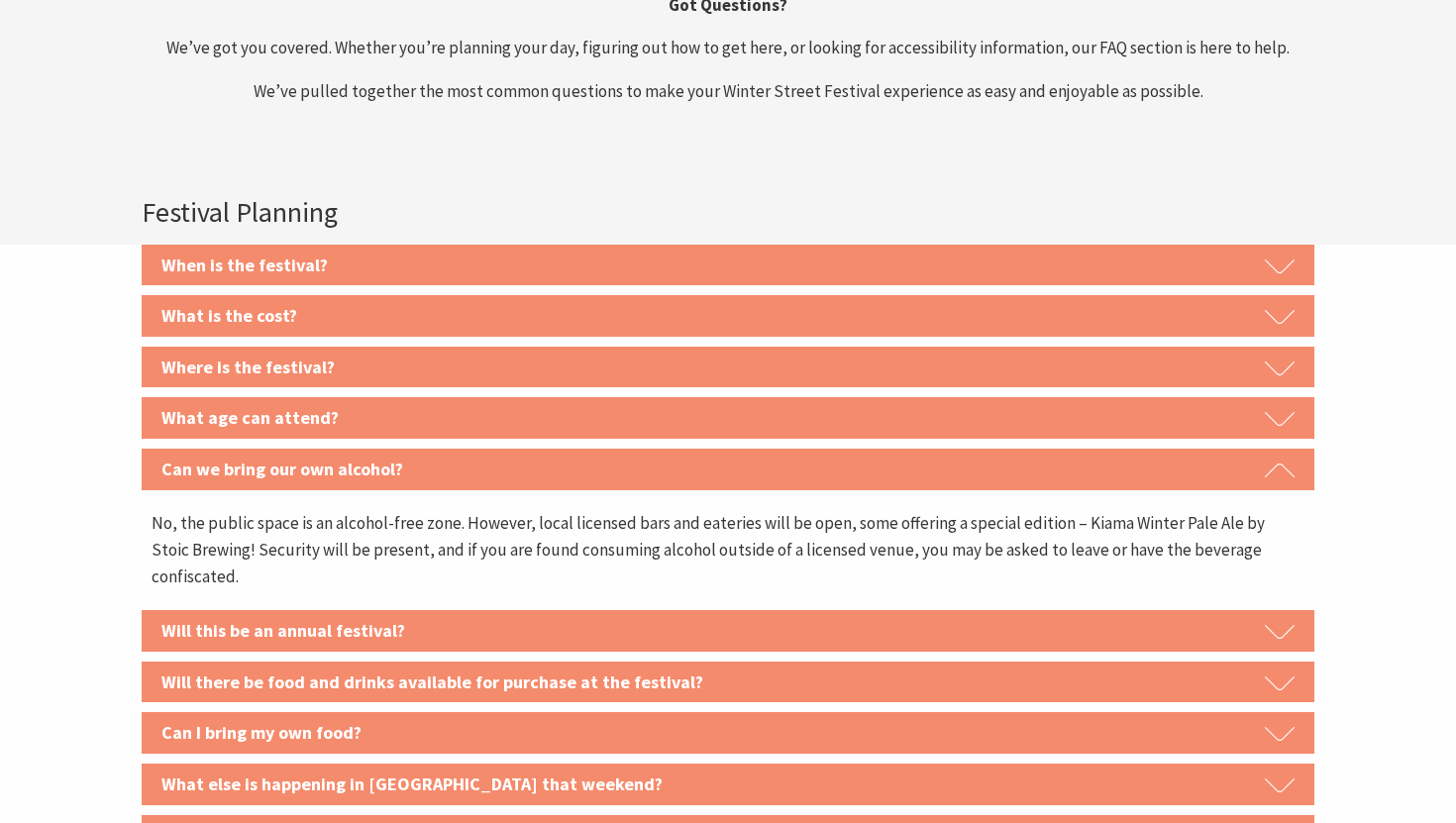 click on "Can we bring our own alcohol?" at bounding box center [728, 469] 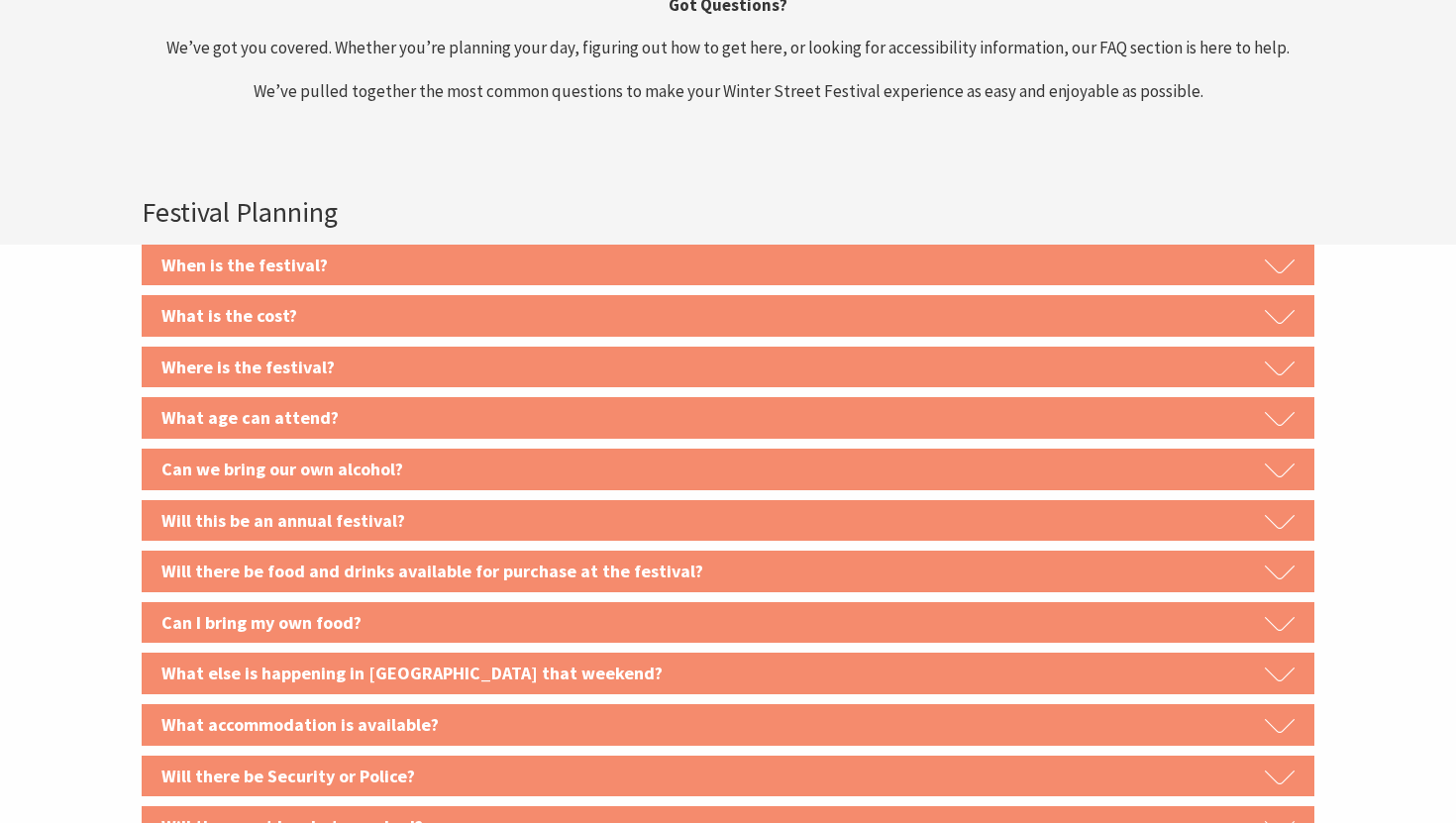 click on "Can I bring my own food?" at bounding box center (728, 623) 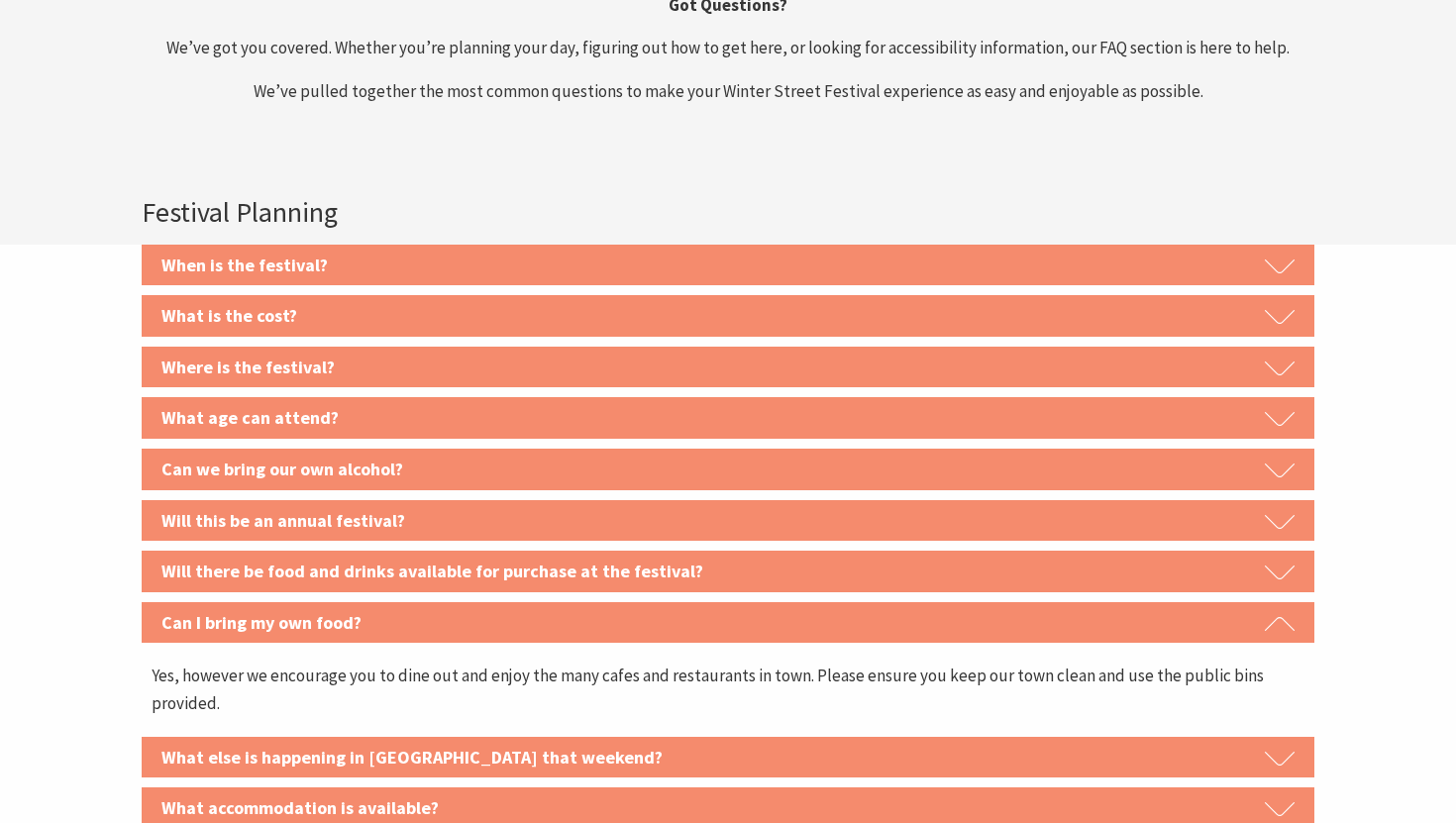click on "Can I bring my own food?" at bounding box center [728, 623] 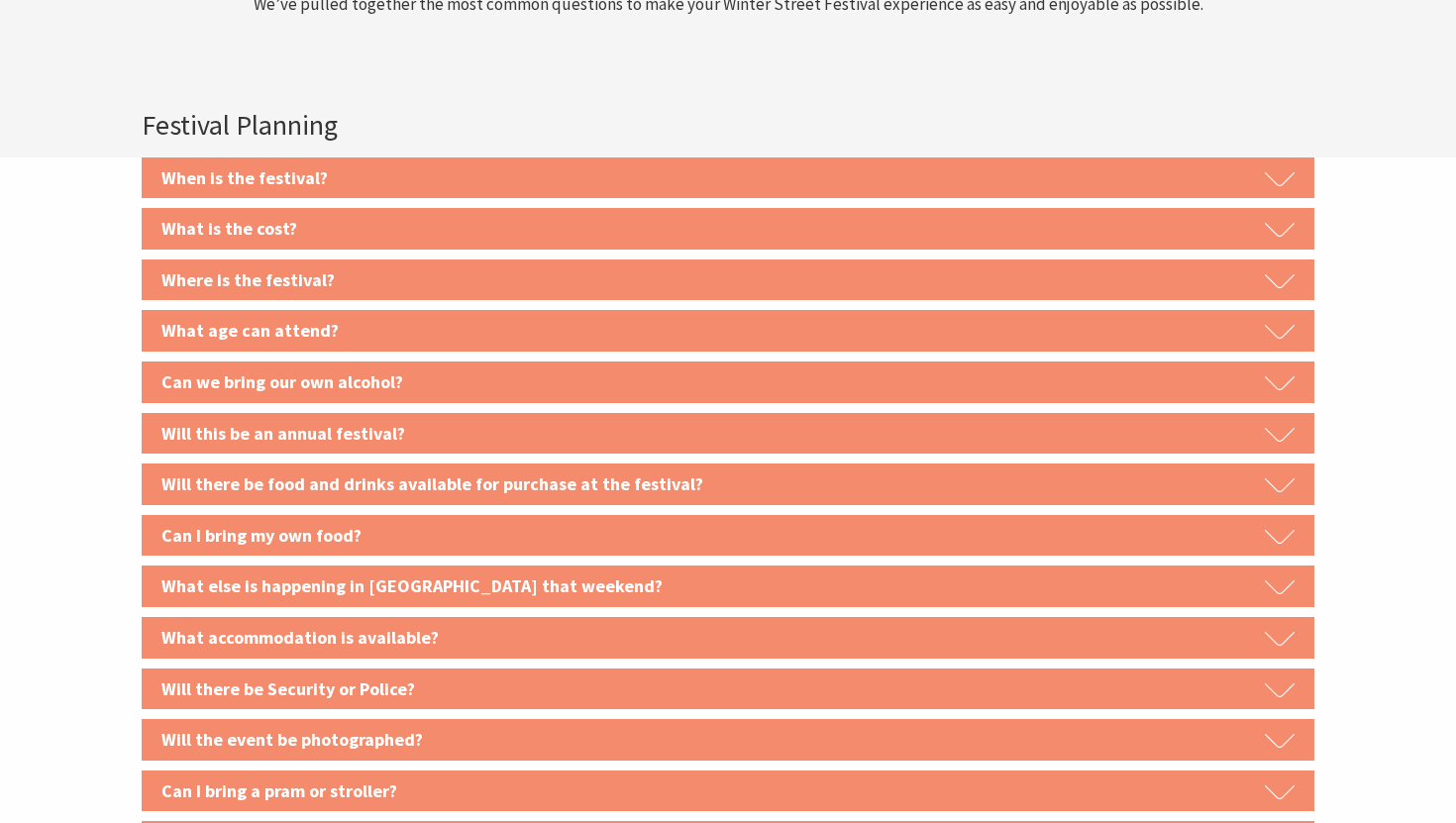 scroll, scrollTop: 2461, scrollLeft: 0, axis: vertical 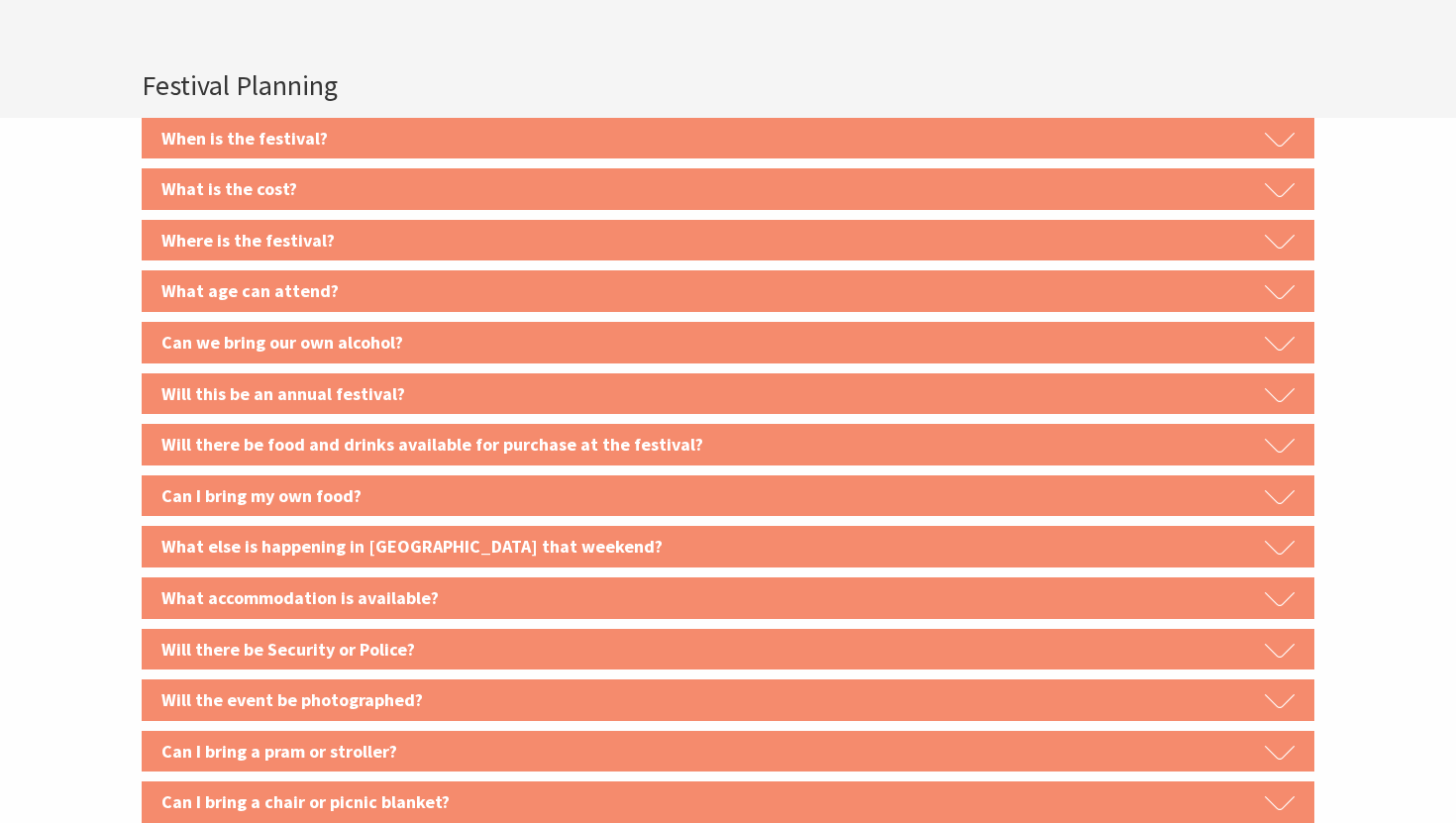 click on "Will there be Security or Police?" at bounding box center (728, 650) 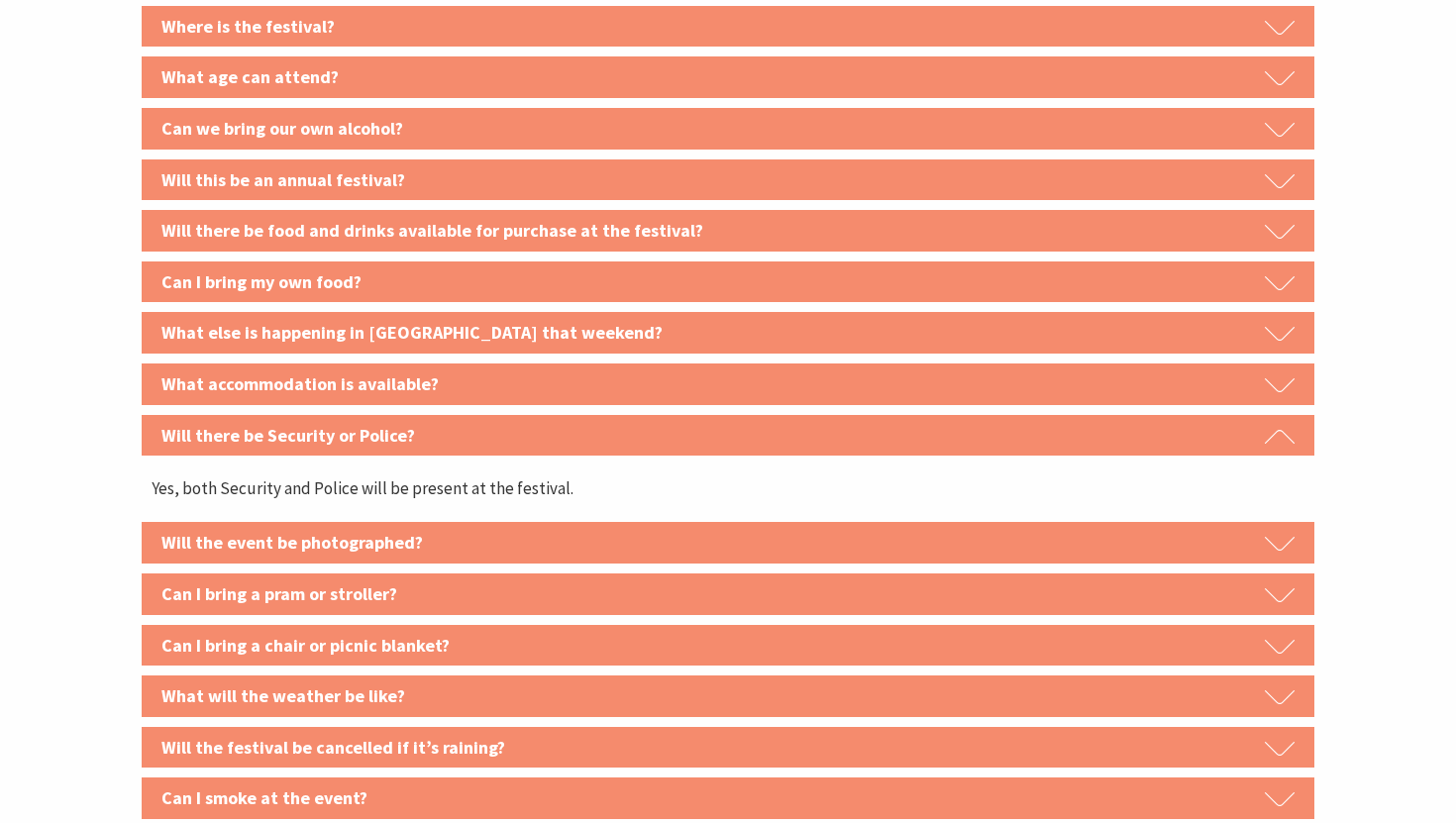 scroll, scrollTop: 2776, scrollLeft: 0, axis: vertical 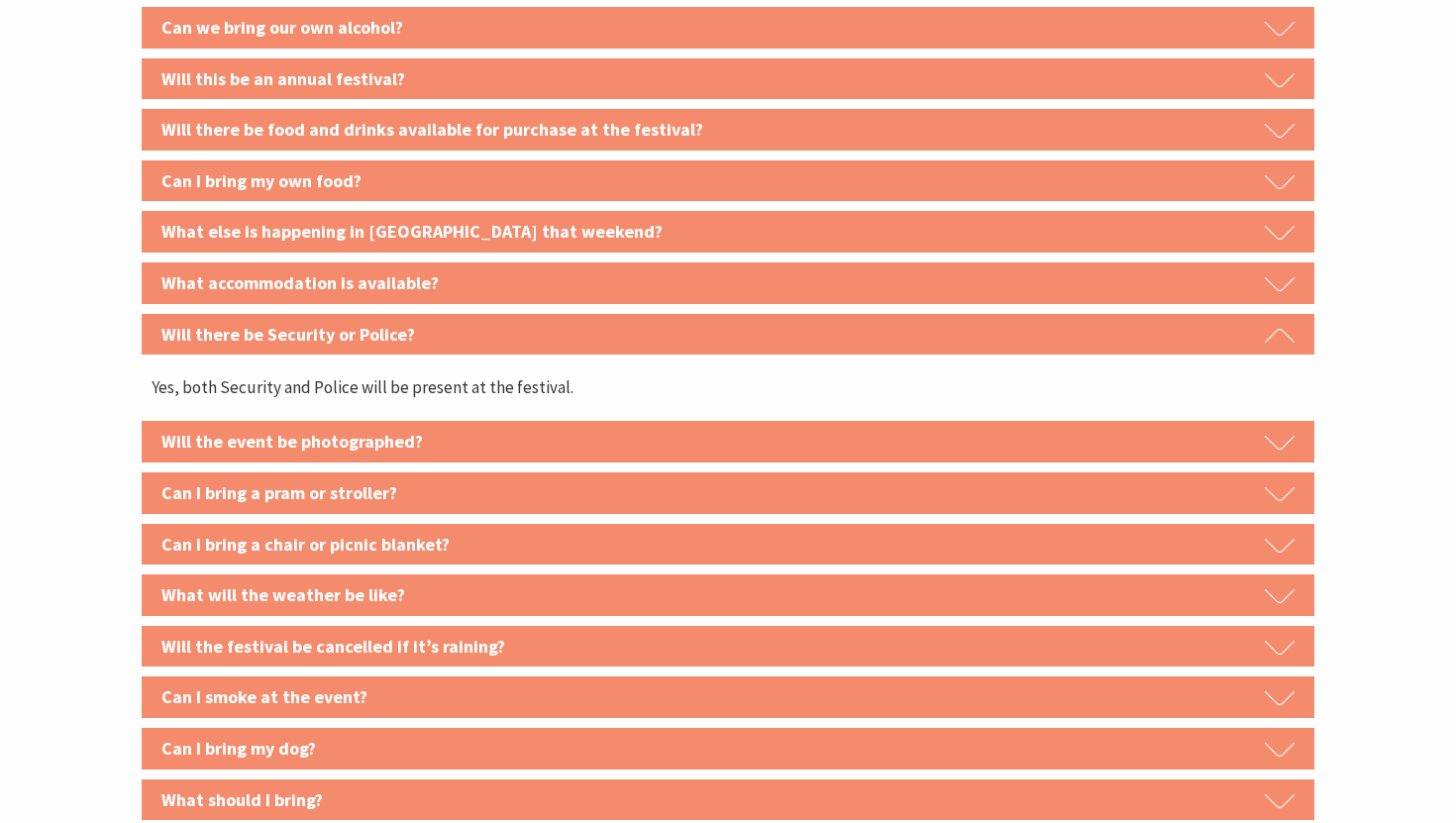 click on "Will the event be photographed?" at bounding box center (728, 442) 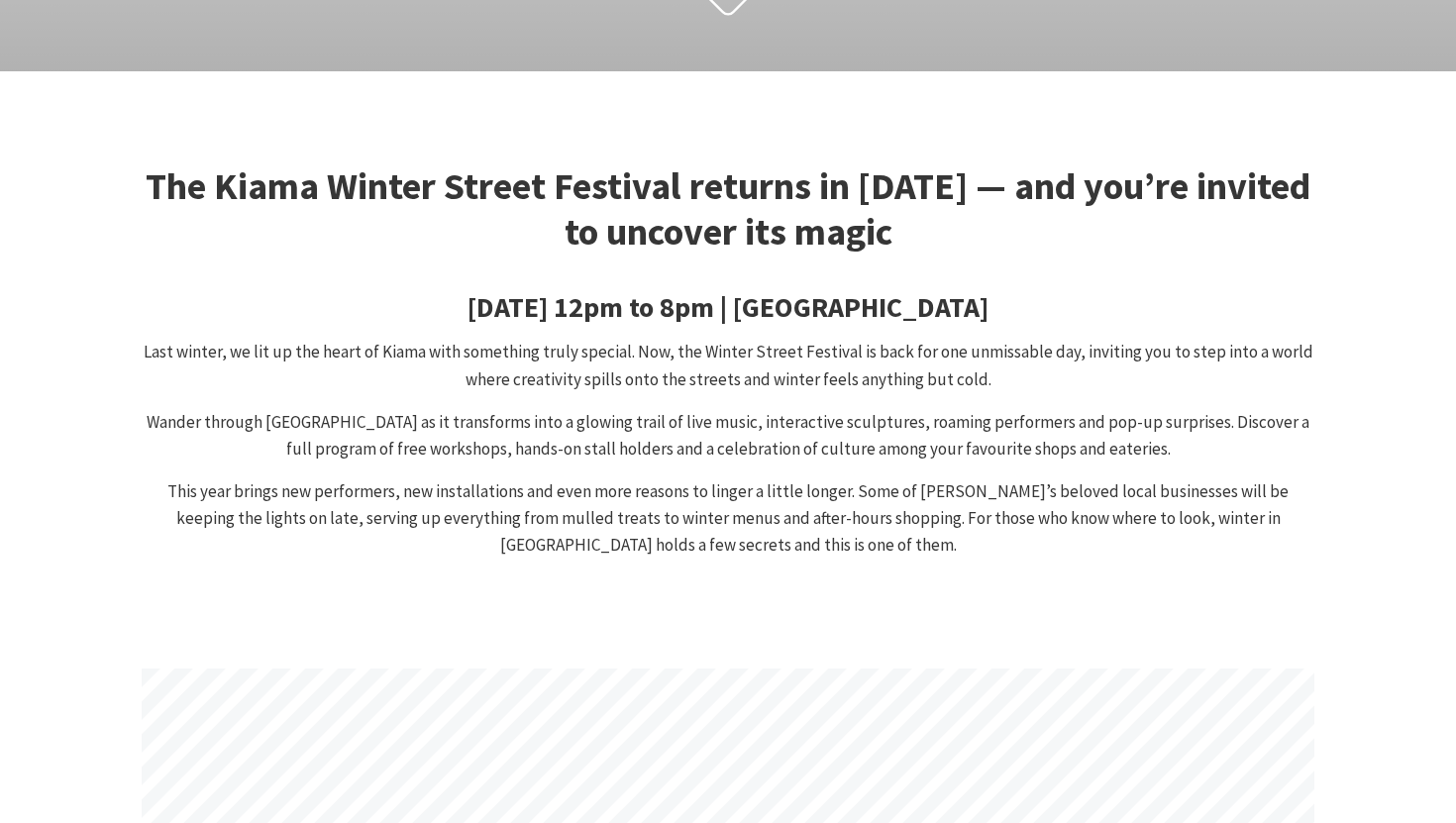 scroll, scrollTop: 0, scrollLeft: 0, axis: both 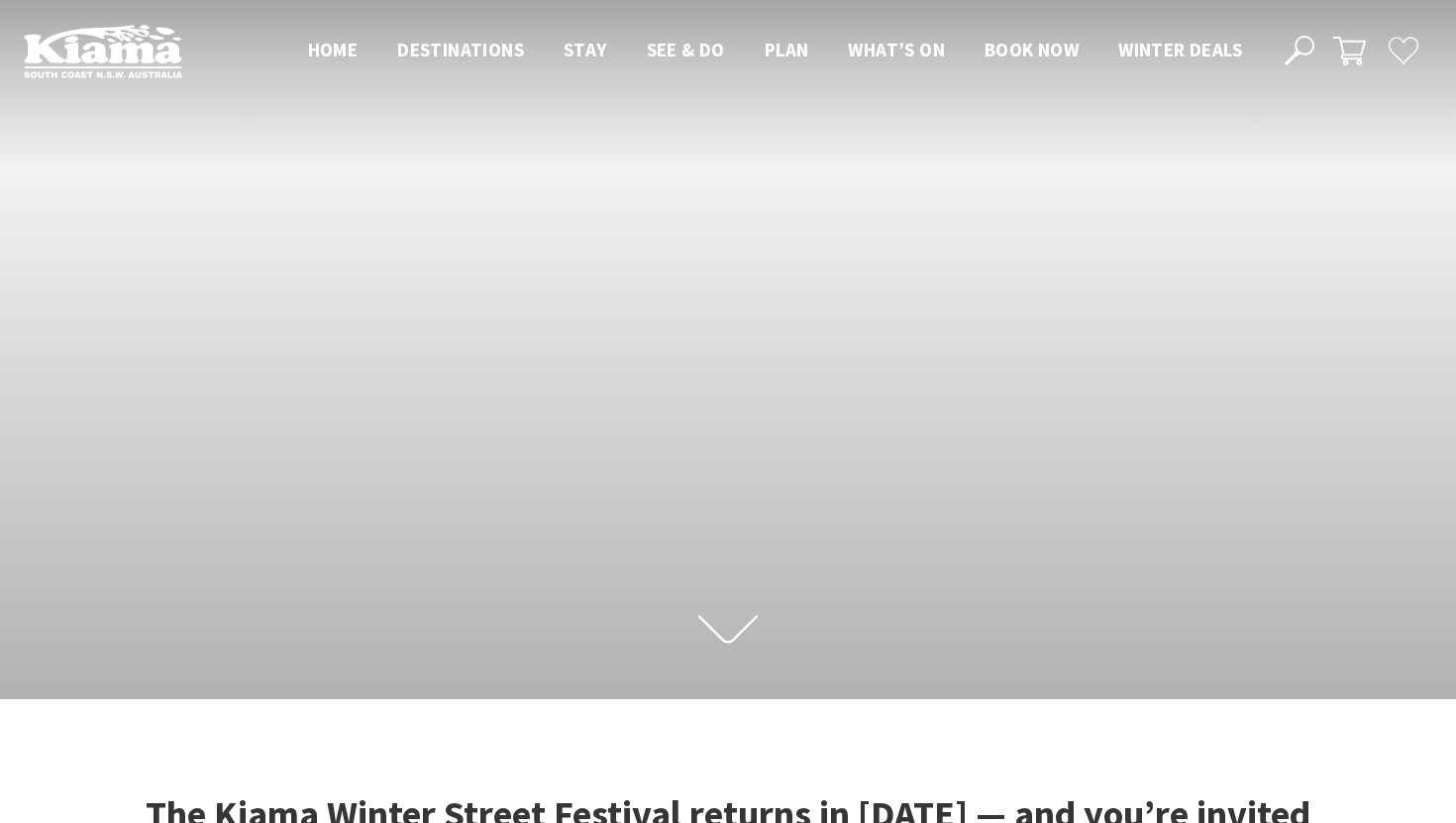 click on "Open Nav
Close Nav
Home
Destinations
Towns & Villages
Kiama
Gerringong
Gerroa
Jamberoo
Minnamurra
Bombo
Stay
Self Contained
Holiday Homes
Hotels, Motels & Resorts
Caravan, Camping & Holiday Parks
Bed & Breakfasts | Farmstays
Book now
See All
See & Do
Take your pick, take your time
Natural Wonders
Outdoor Activities
Eat & Drink
Nature Walks & Wildlife
Beaches & Swimming
Arts & Culture
Health & Wellness
Family Fun
Markets & Shopping
Grand Pacific Drive & Other Touring
Tours
History & Heritage
Plan
Let the journey begin" at bounding box center (728, 51) 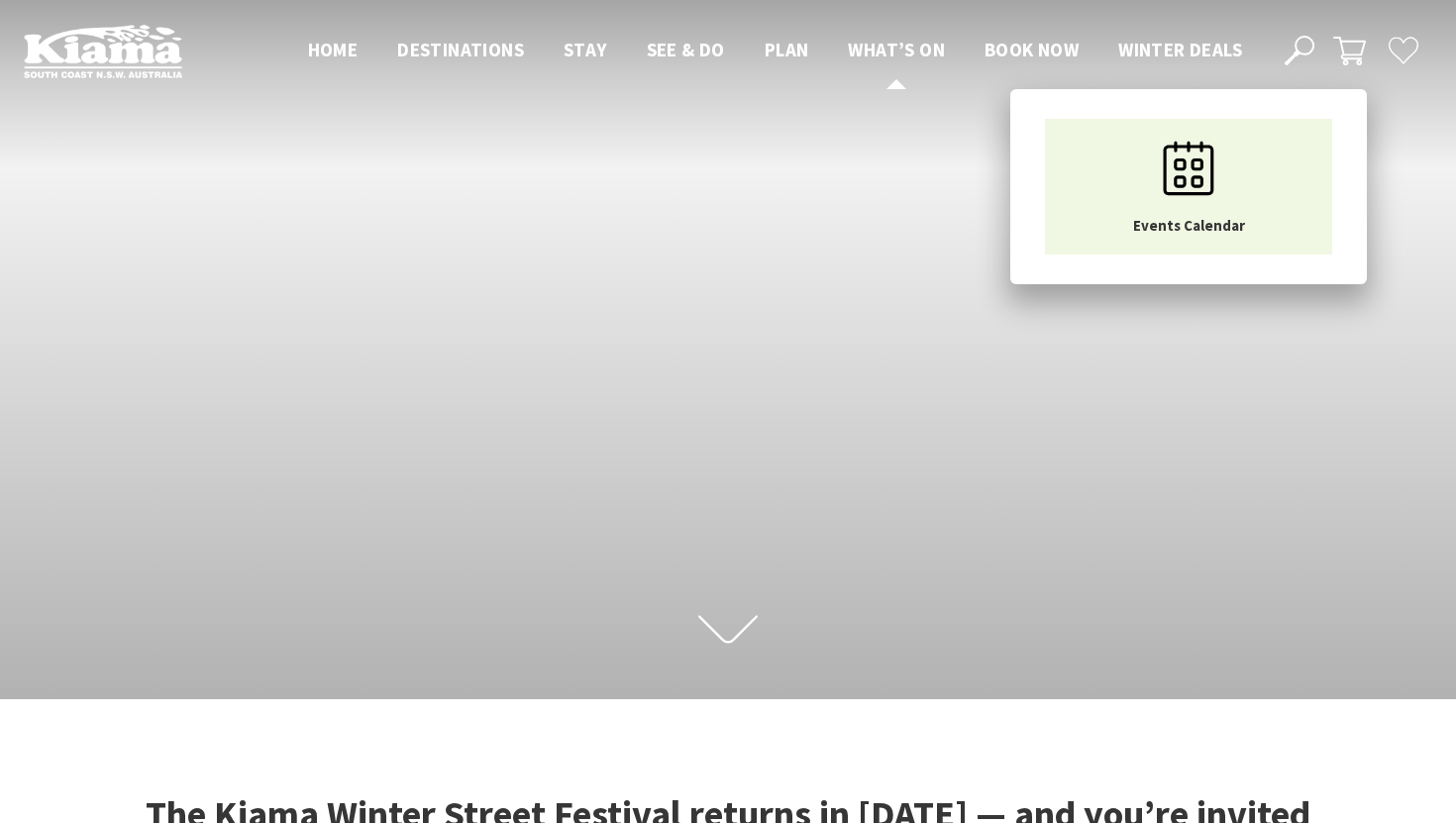 click on "What’s On" at bounding box center [896, 50] 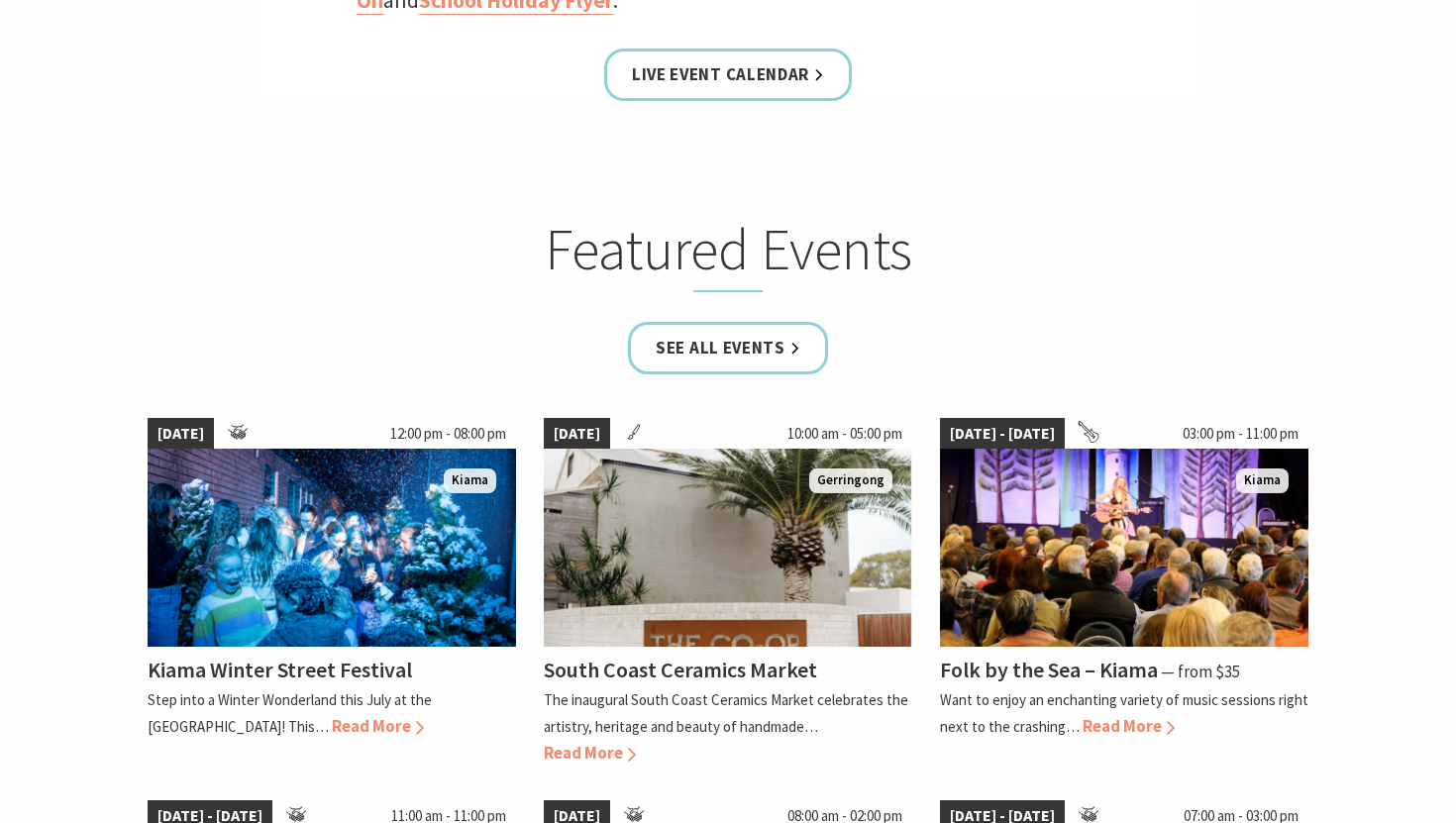 scroll, scrollTop: 1217, scrollLeft: 0, axis: vertical 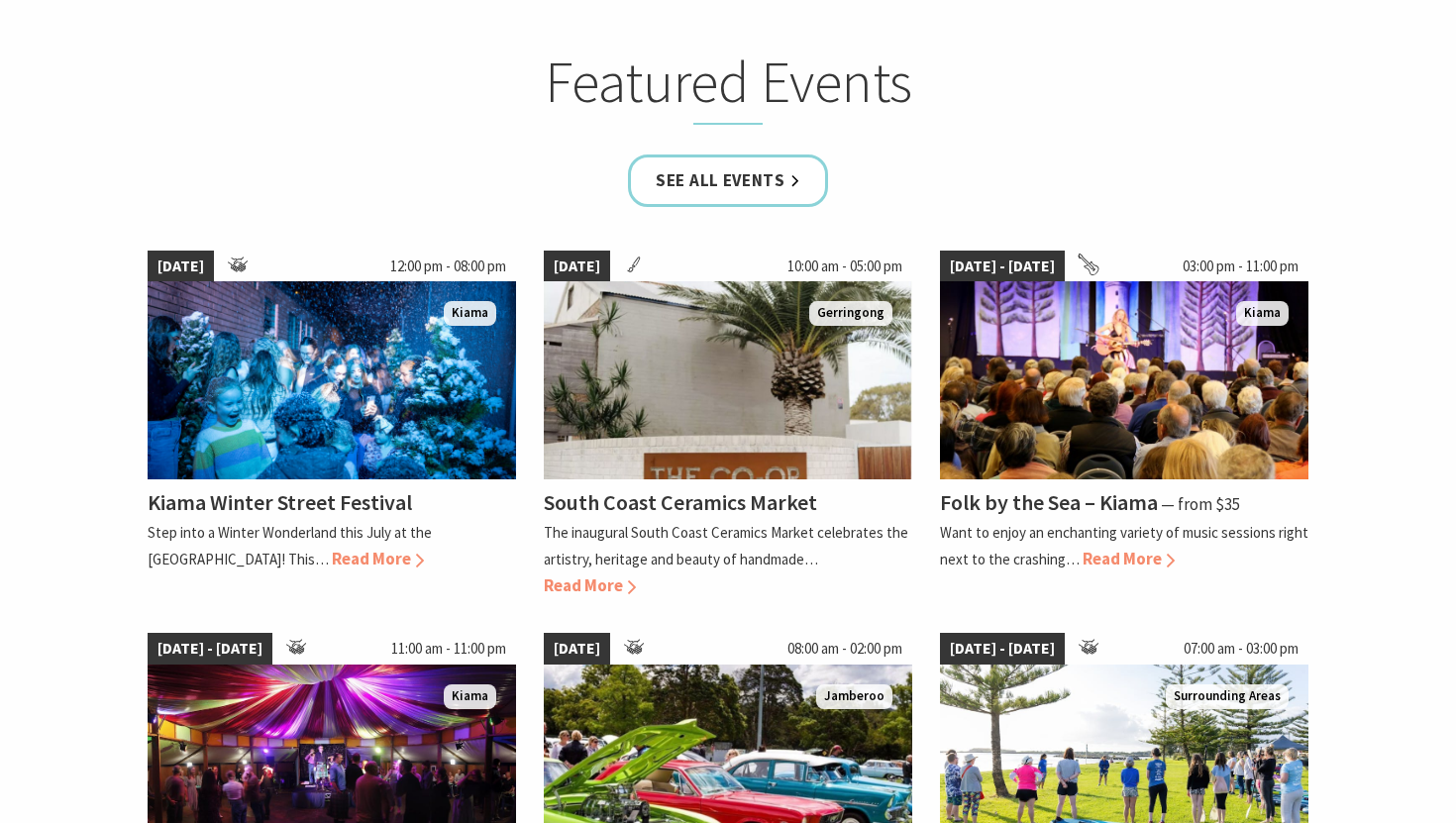 click on "Featured Events" at bounding box center (728, 86) 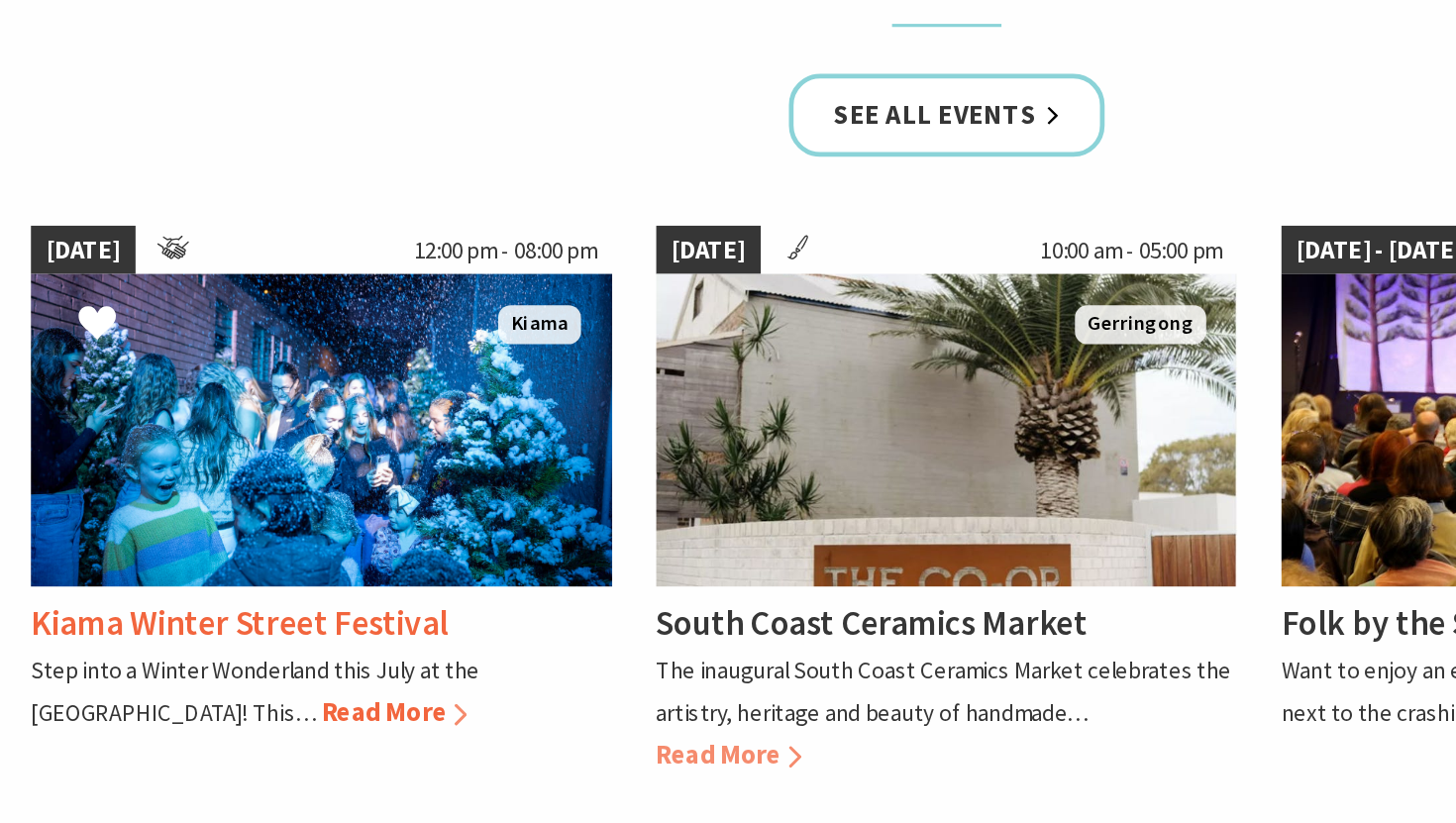 click at bounding box center [332, 380] 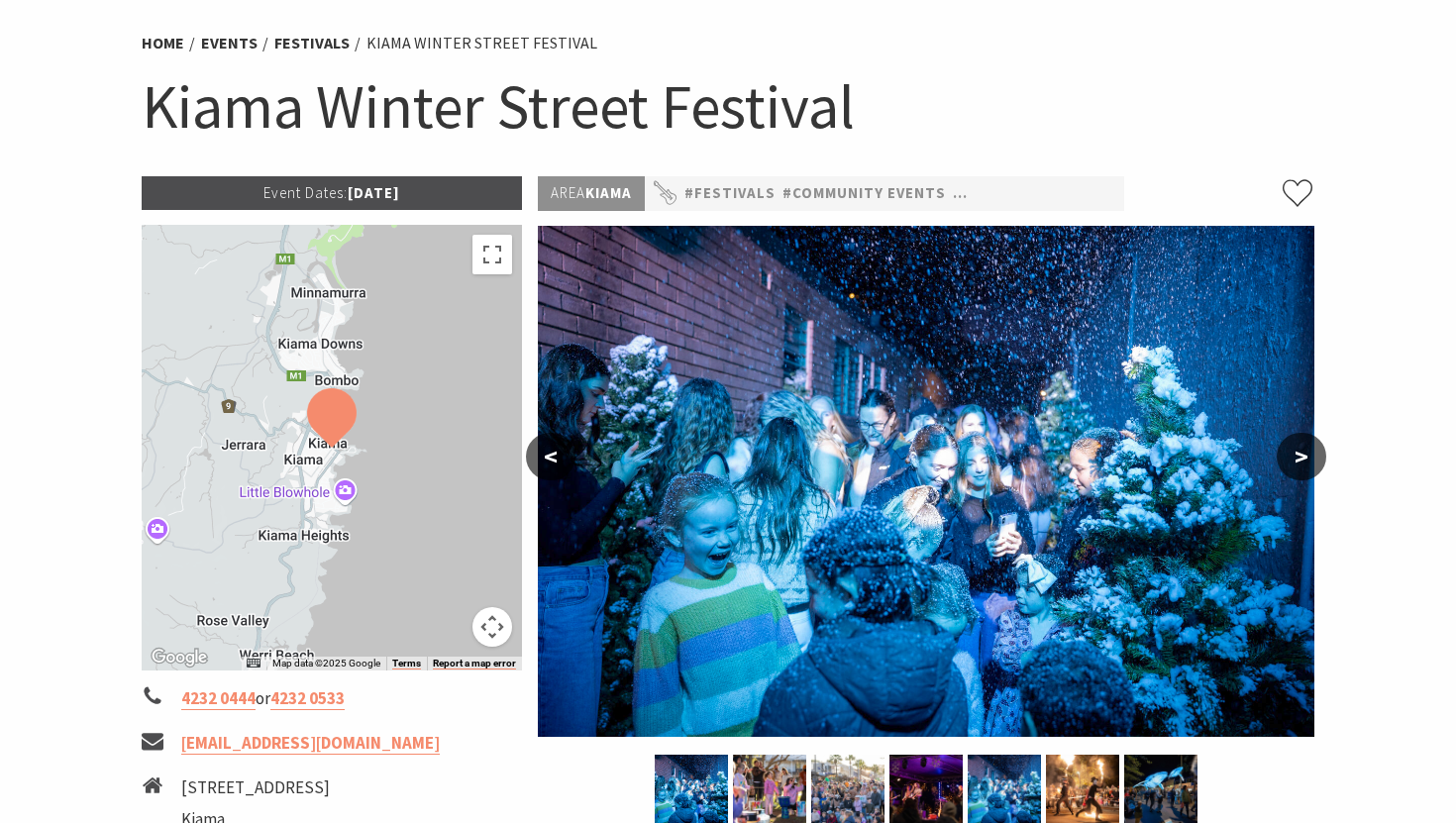 scroll, scrollTop: 0, scrollLeft: 0, axis: both 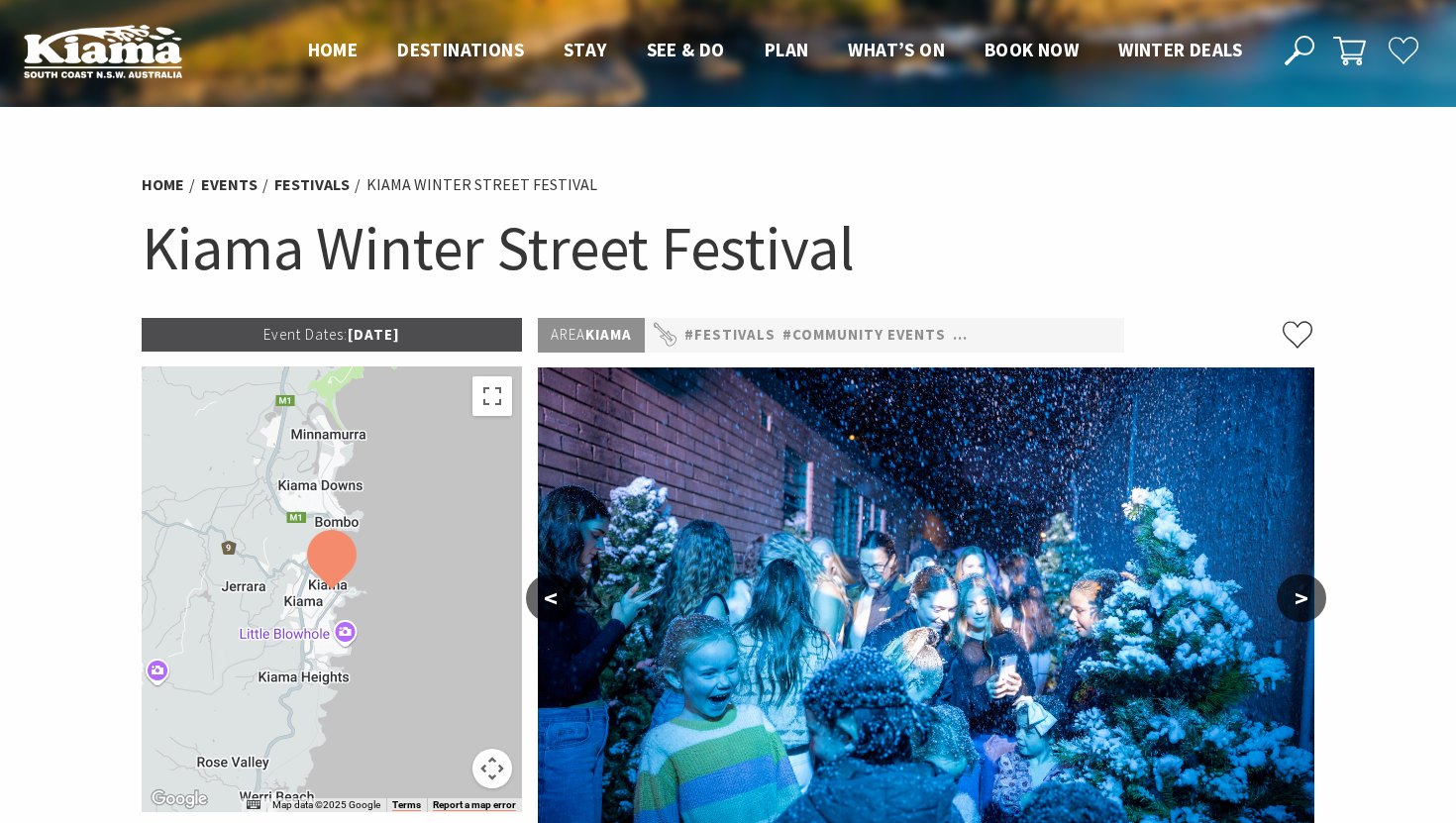 click on ">" at bounding box center (1301, 598) 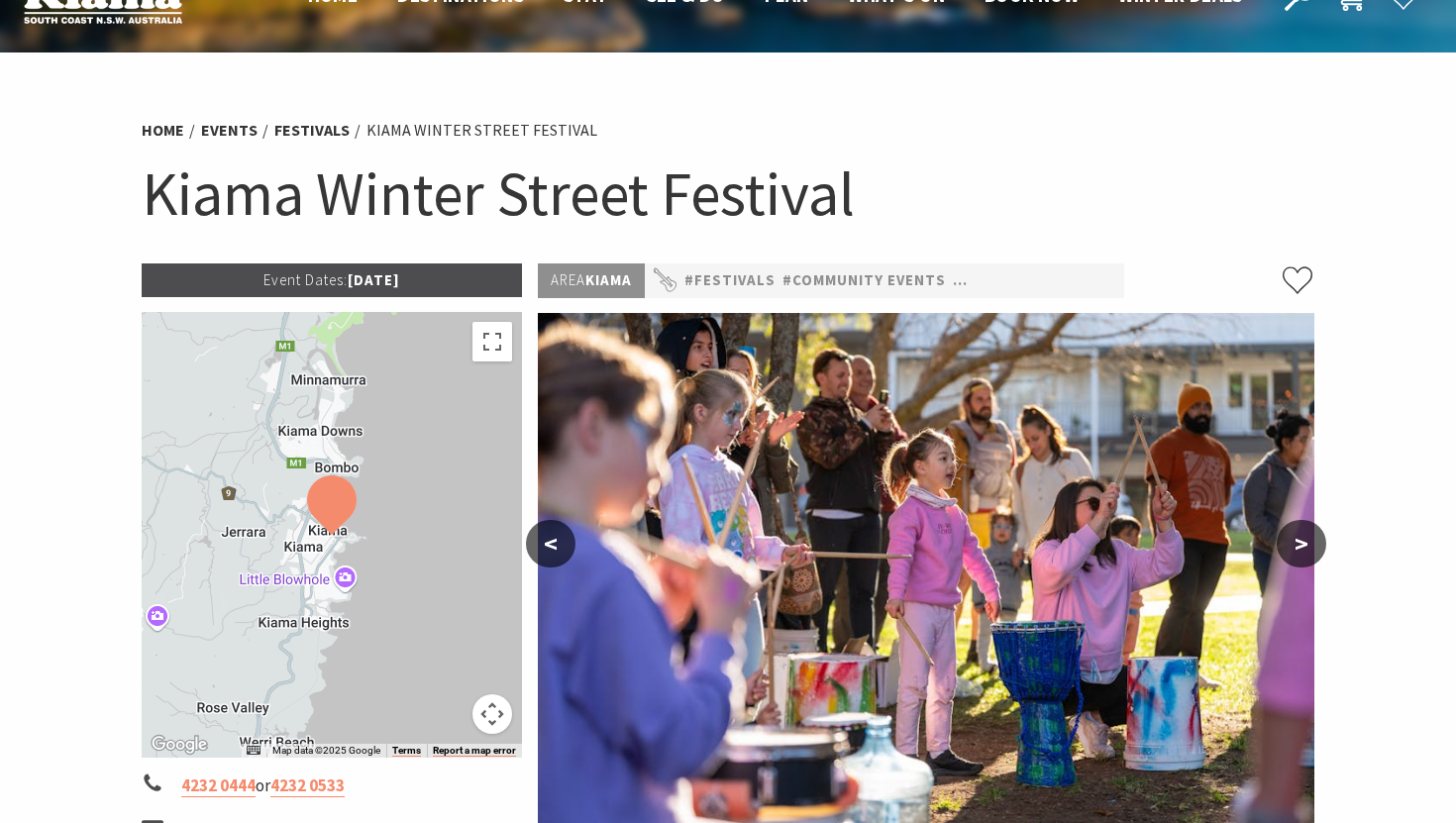 scroll, scrollTop: 62, scrollLeft: 0, axis: vertical 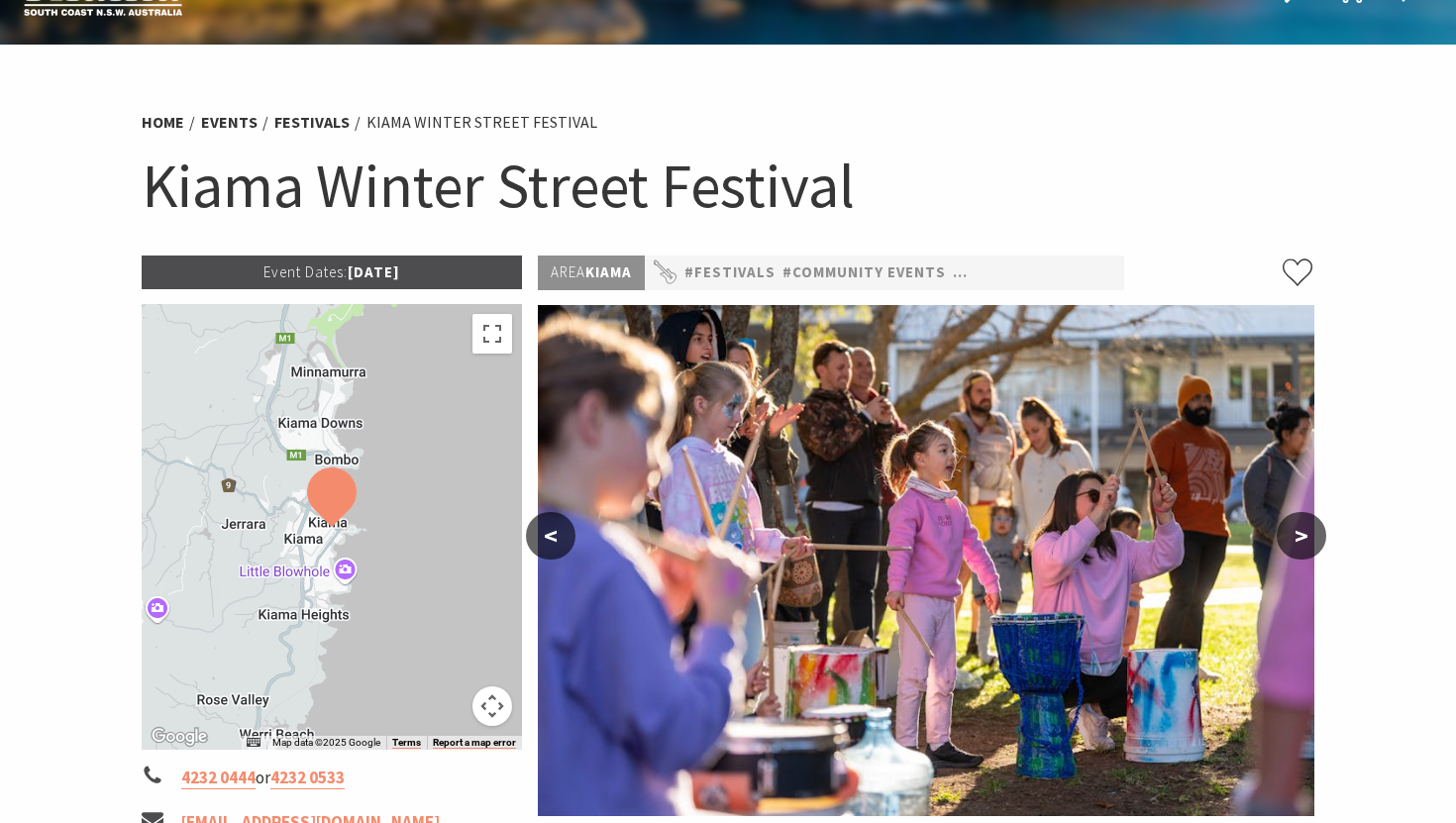 click on ">" at bounding box center [1301, 536] 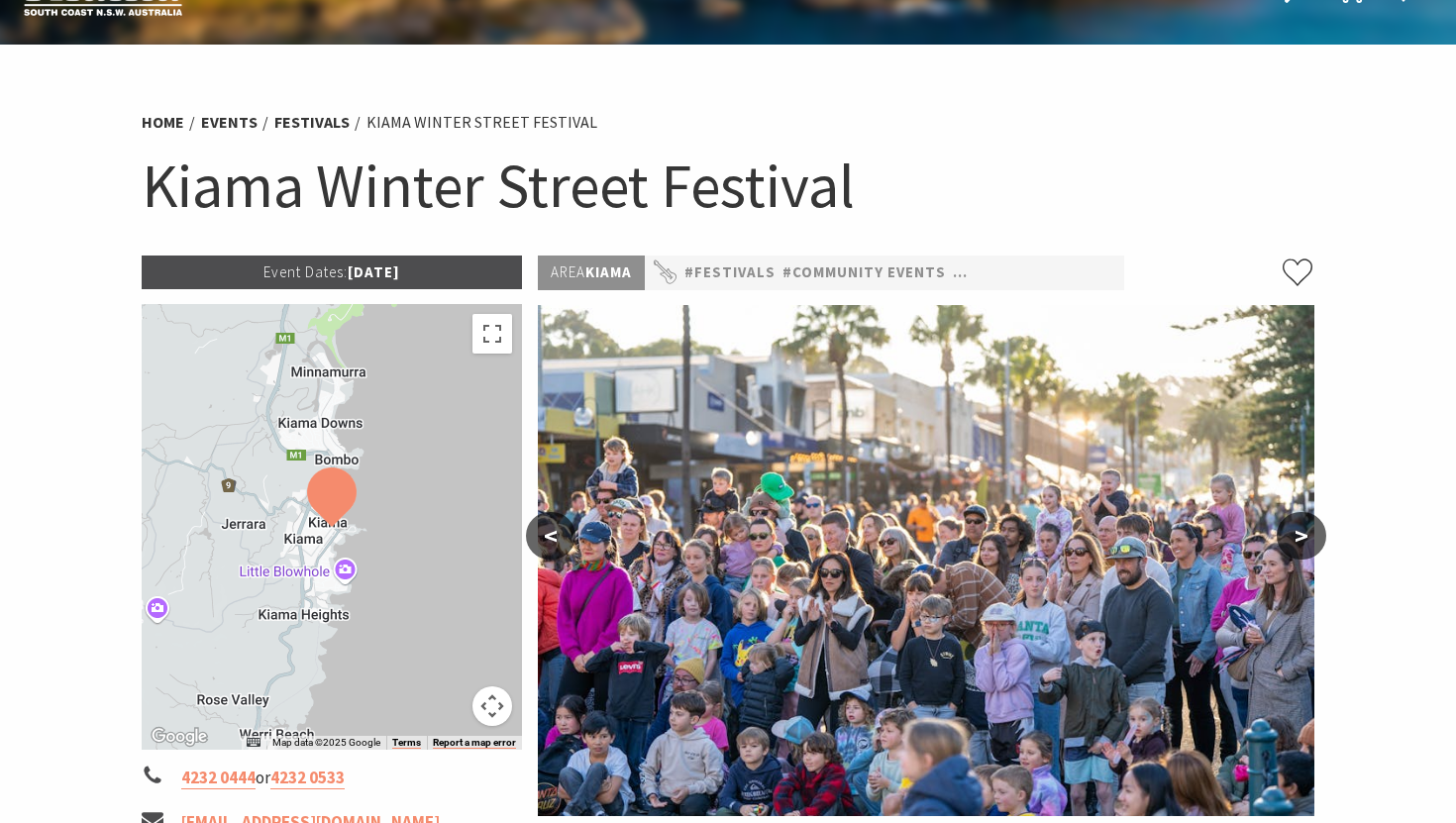 click on ">" at bounding box center (1301, 536) 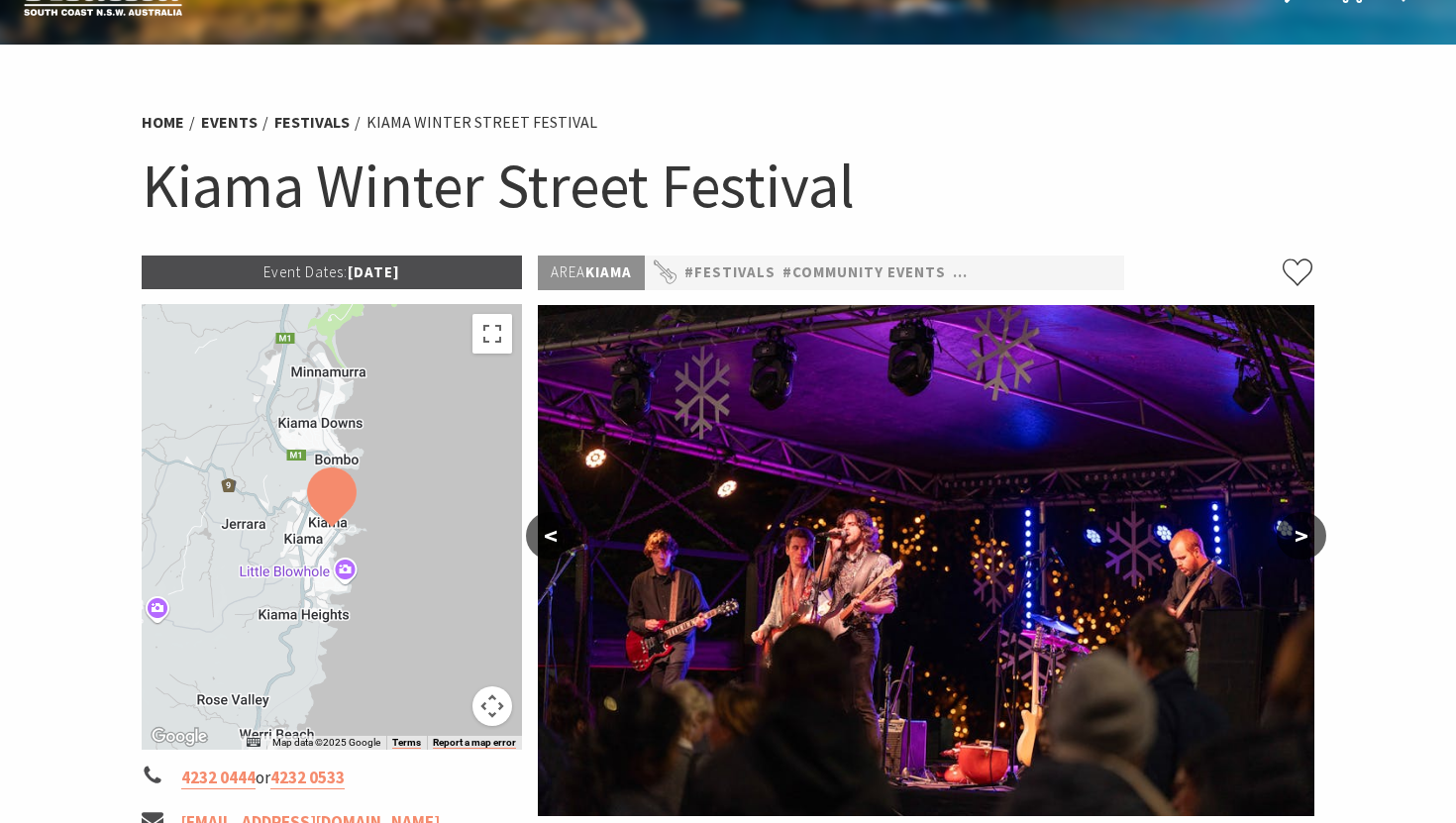 click on ">" at bounding box center (1301, 536) 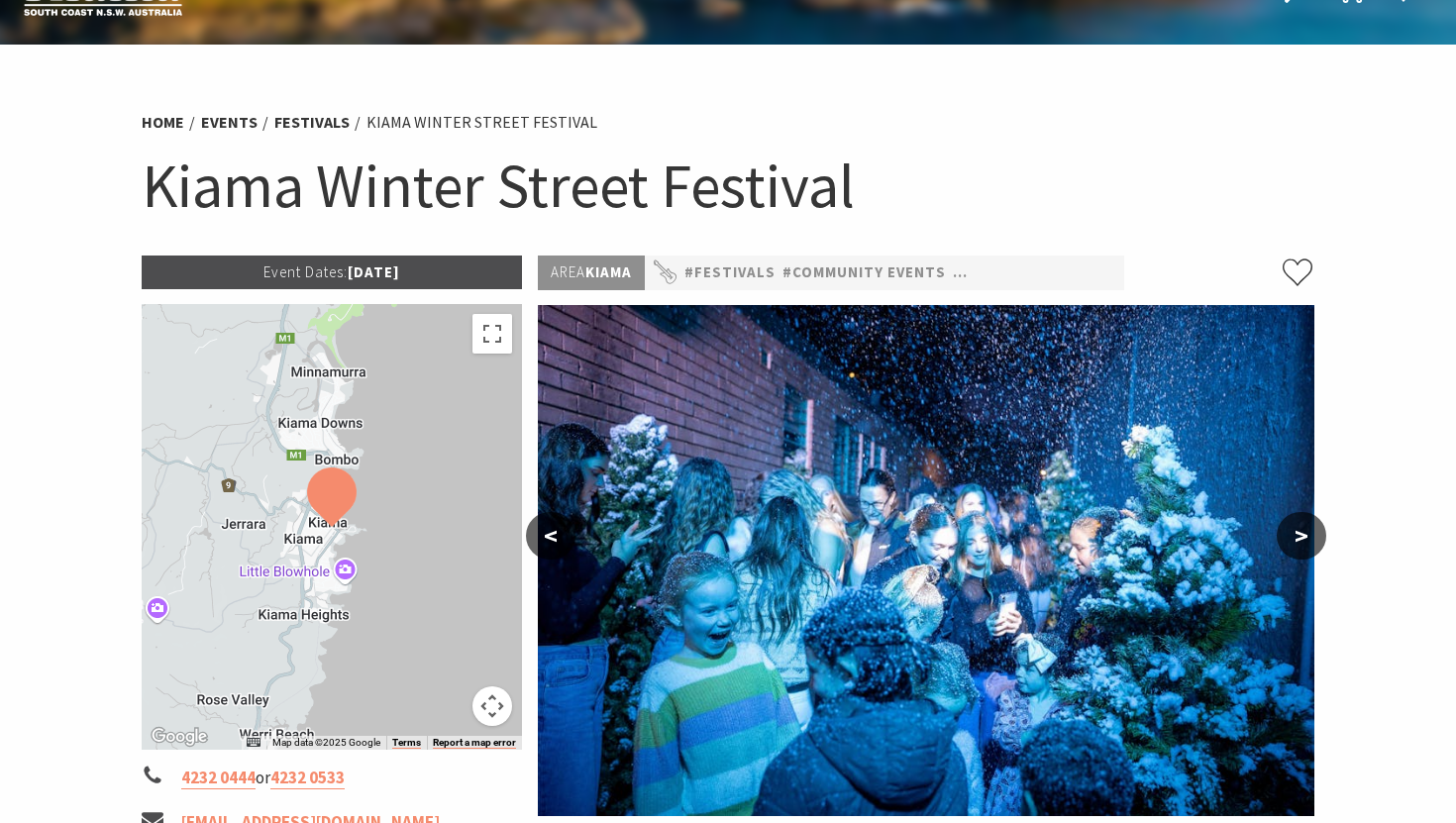 click on ">" at bounding box center (1301, 536) 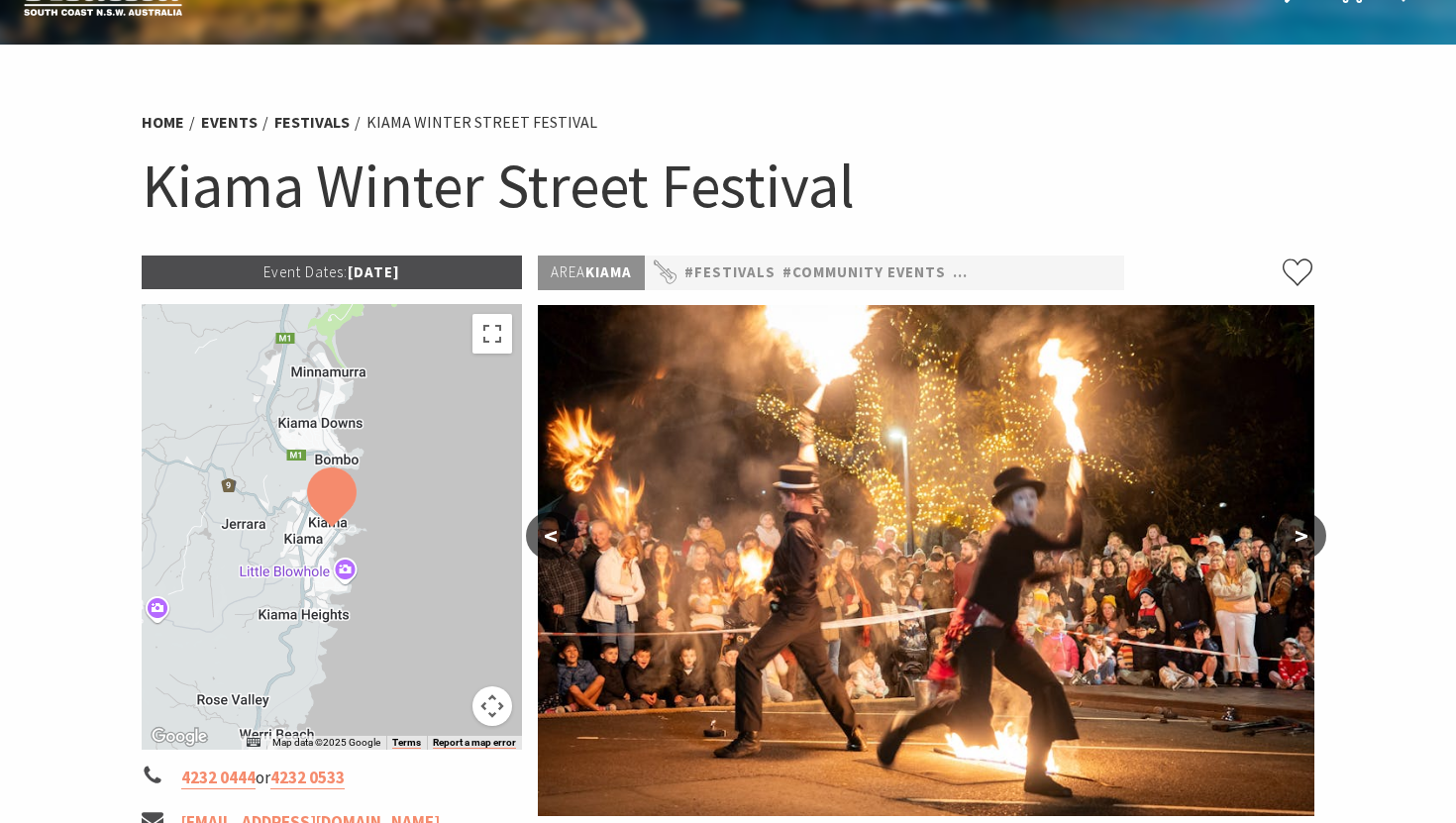 click on ">" at bounding box center (1301, 536) 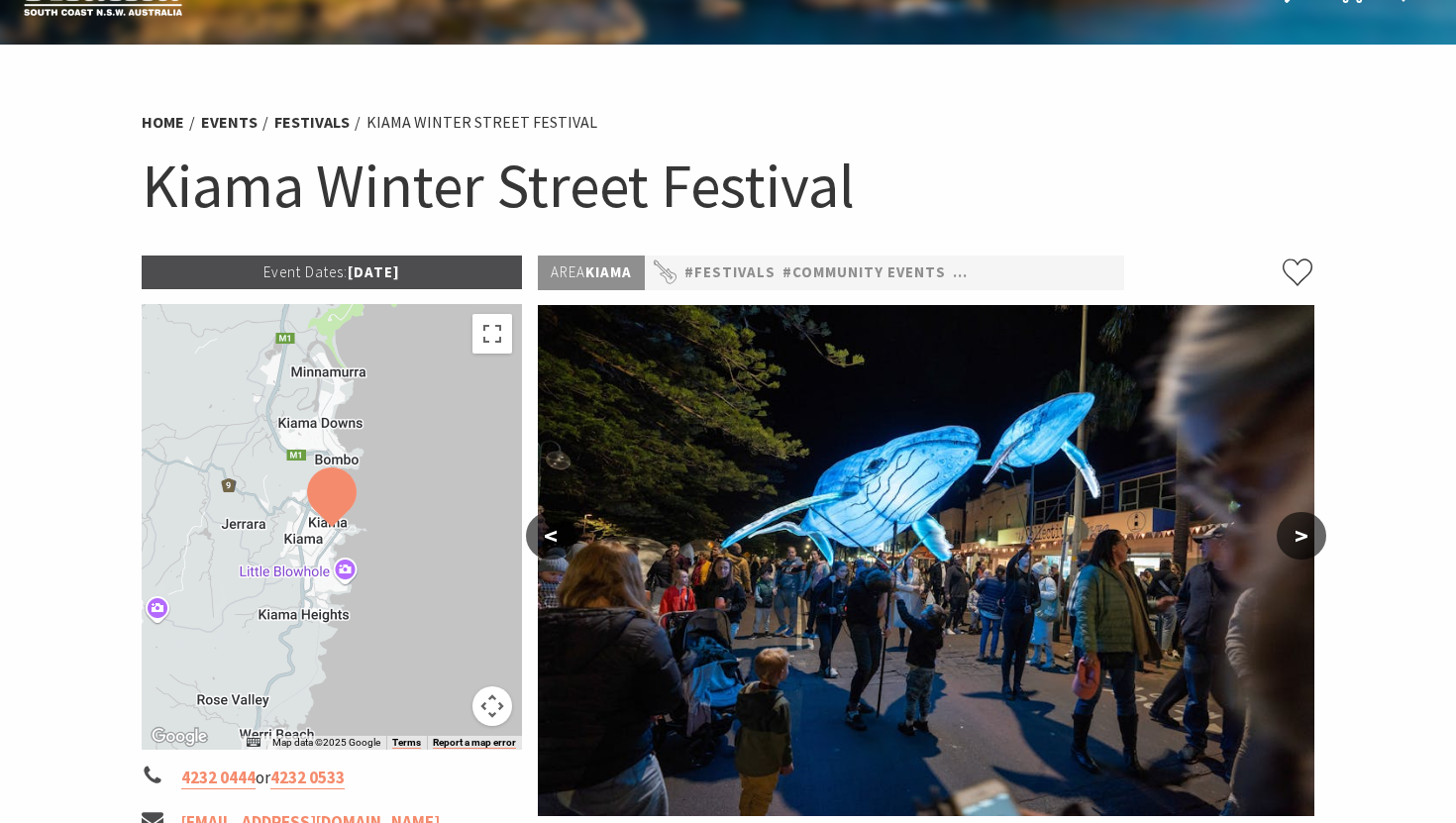 click on ">" at bounding box center (1301, 536) 